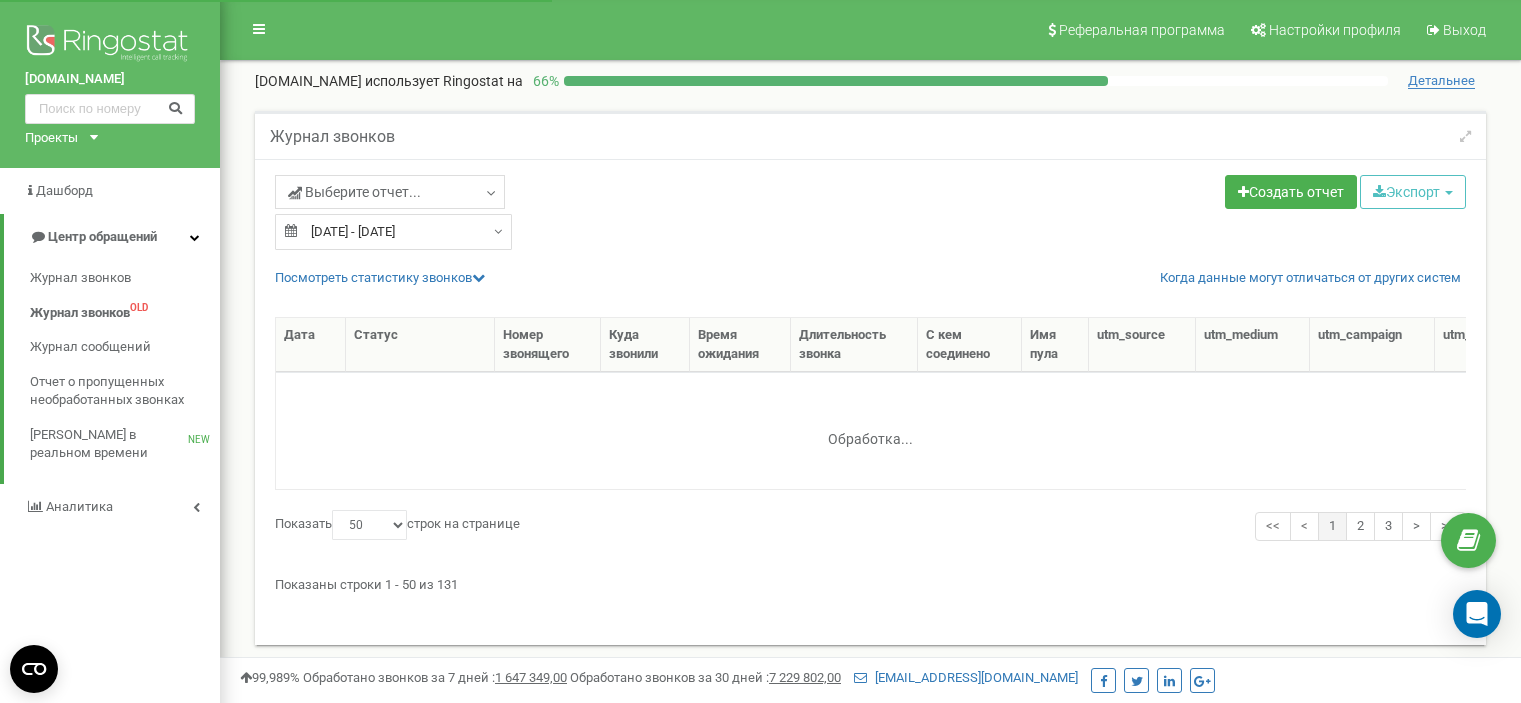 select on "50" 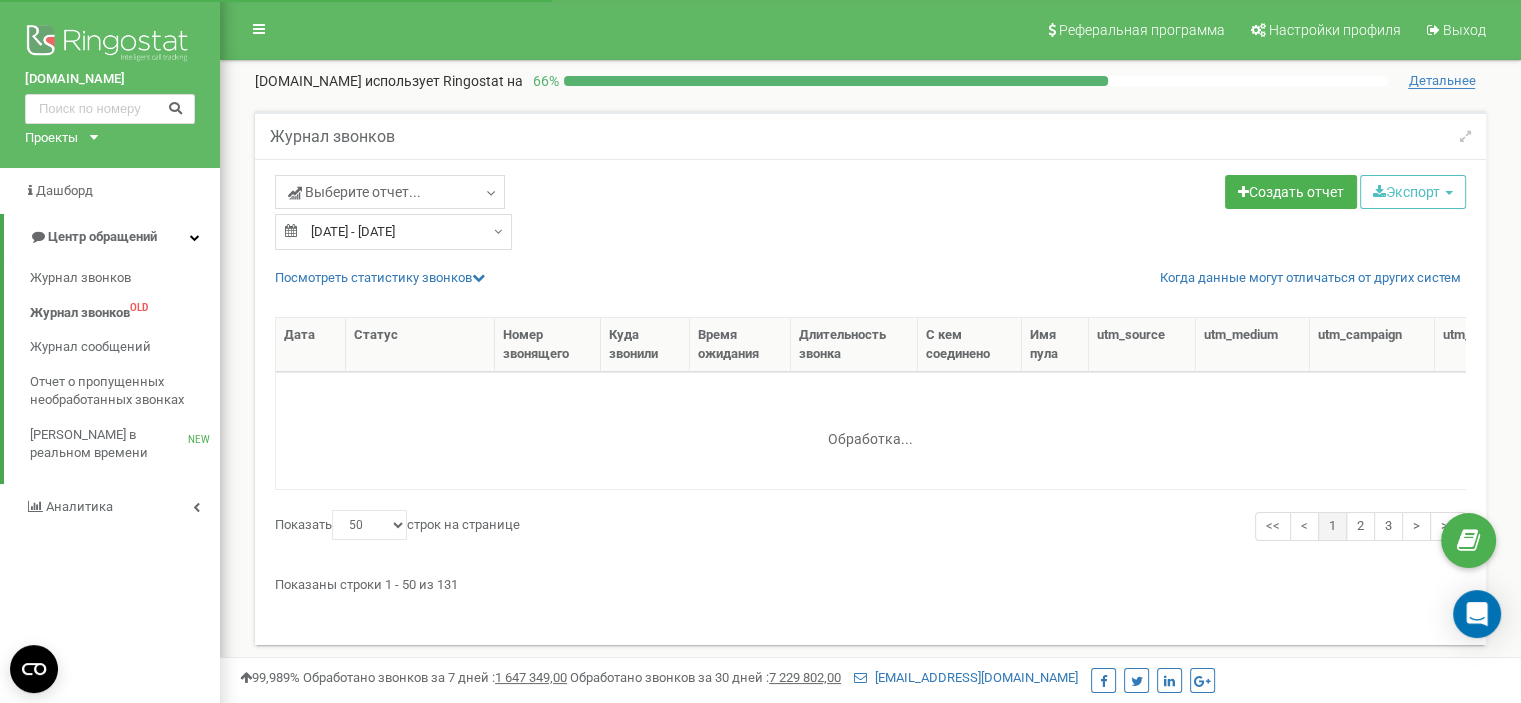 scroll, scrollTop: 0, scrollLeft: 0, axis: both 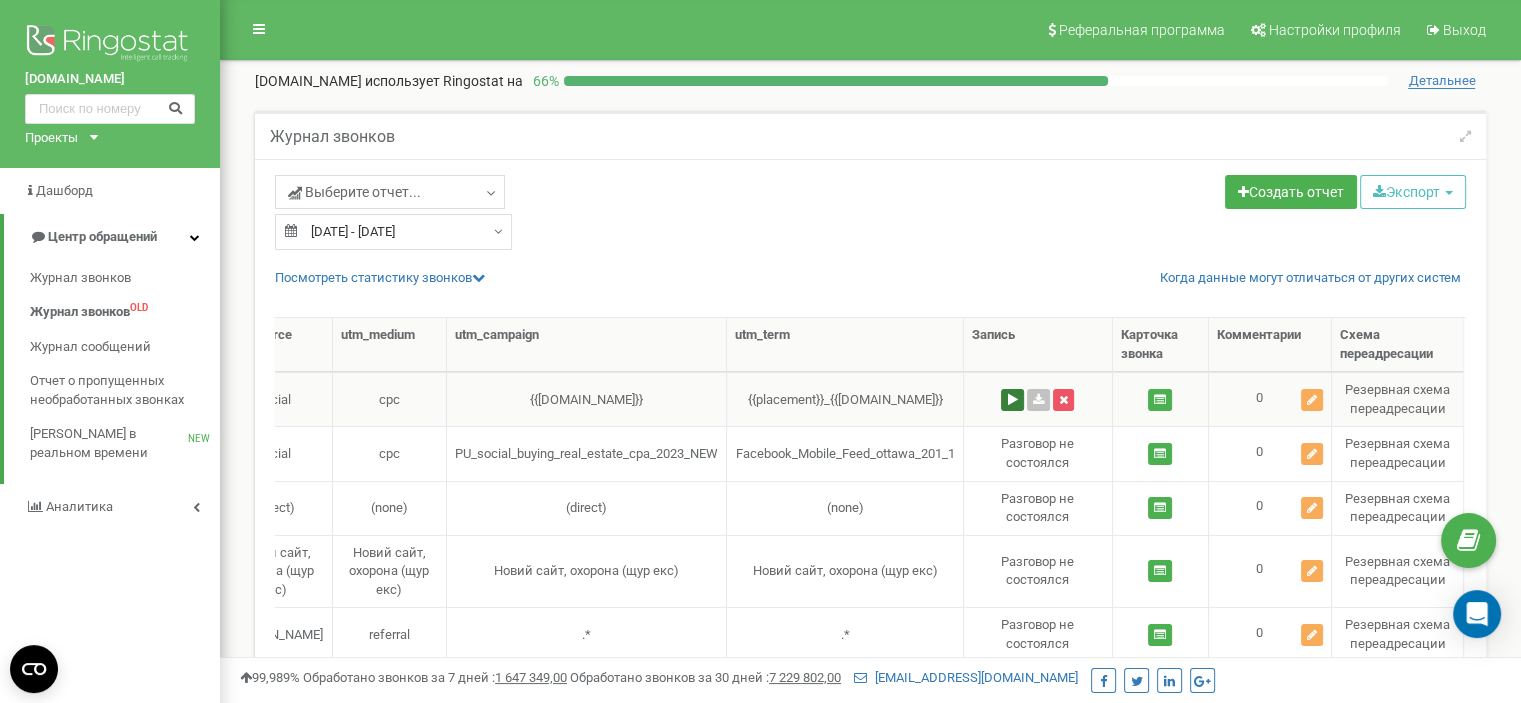 click at bounding box center [1012, 400] 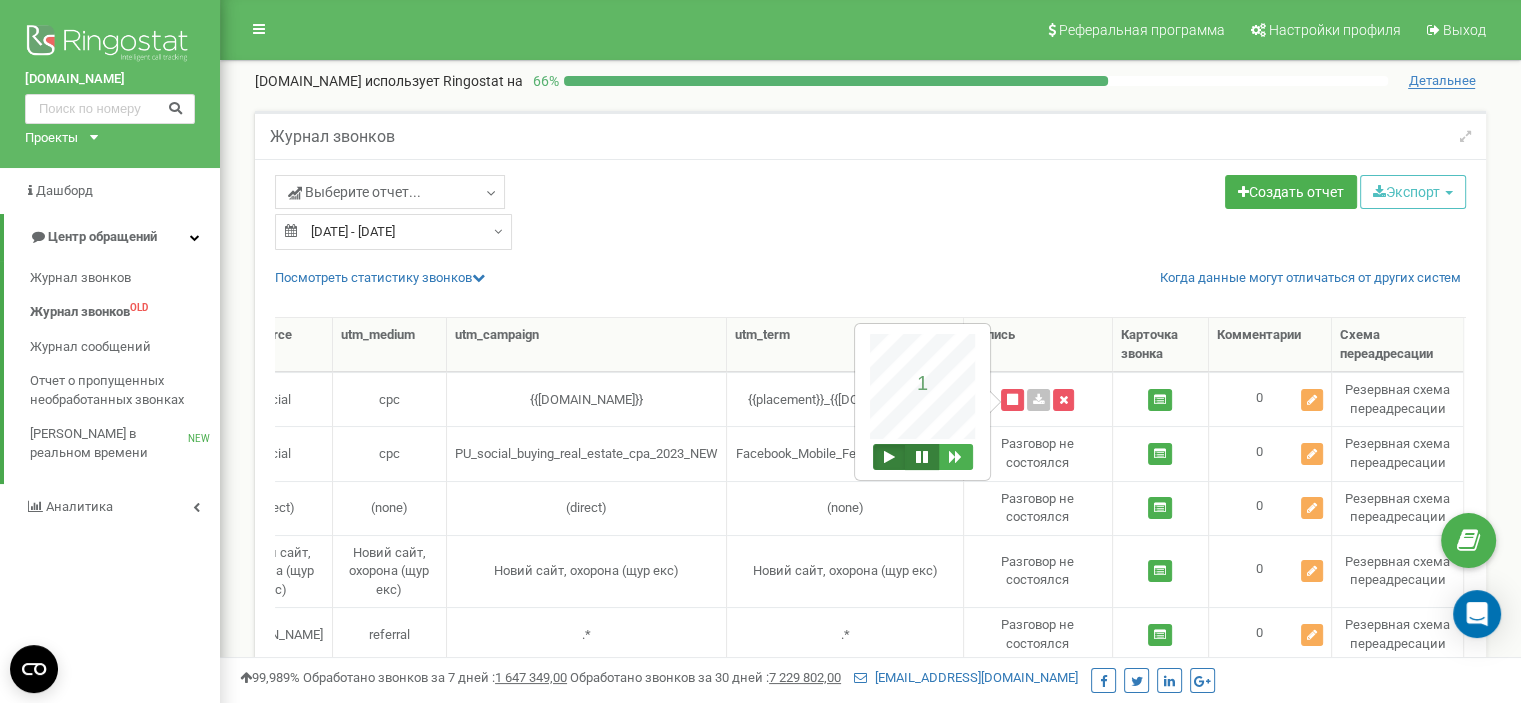 click at bounding box center (922, 457) 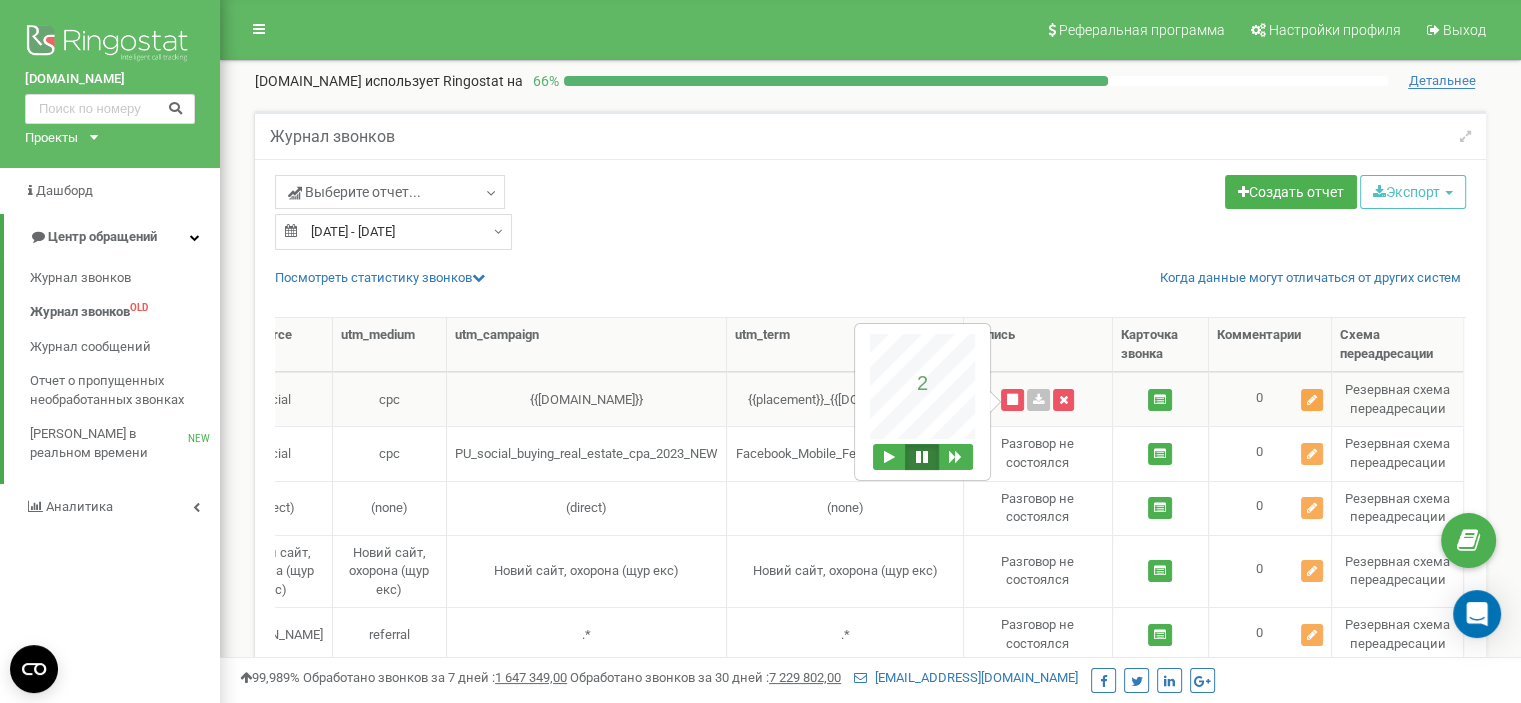 click at bounding box center (1312, 400) 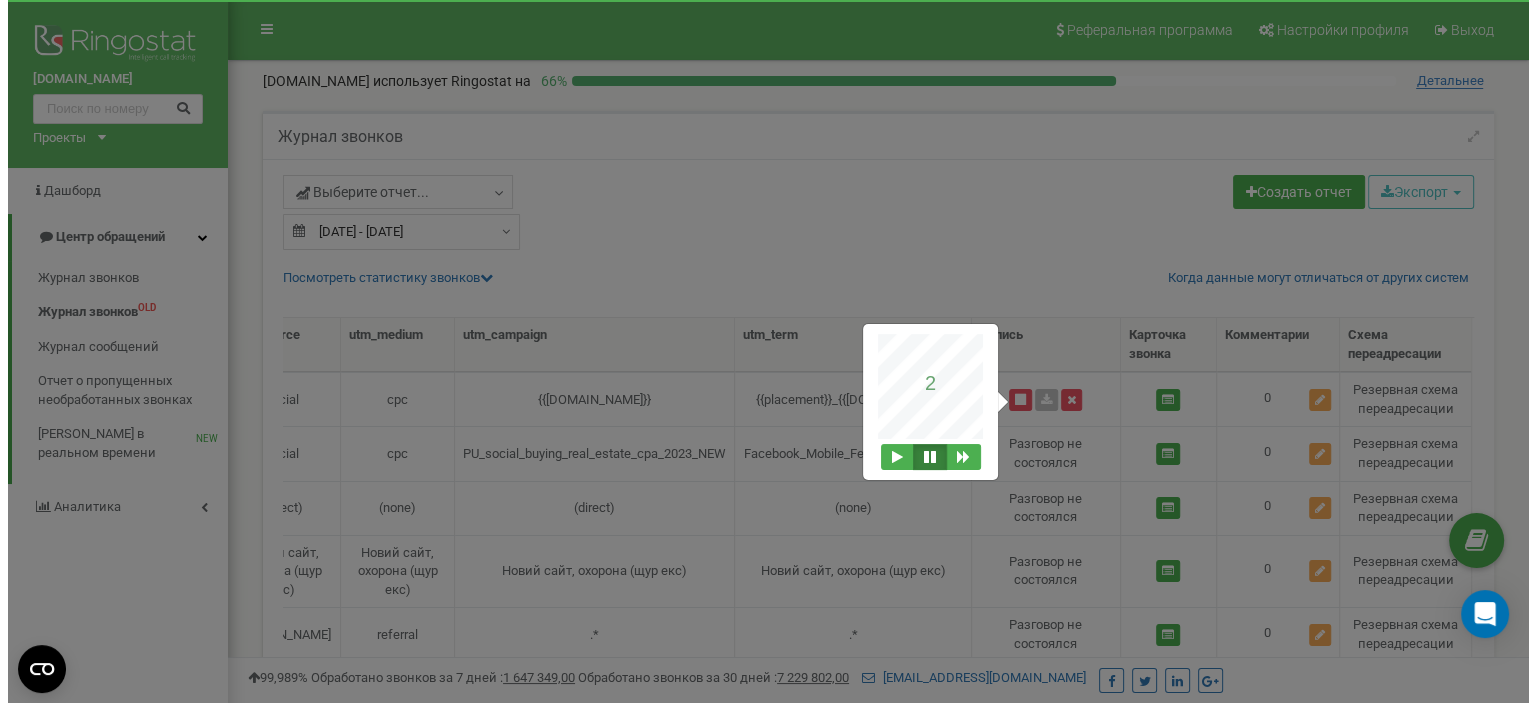 scroll, scrollTop: 0, scrollLeft: 916, axis: horizontal 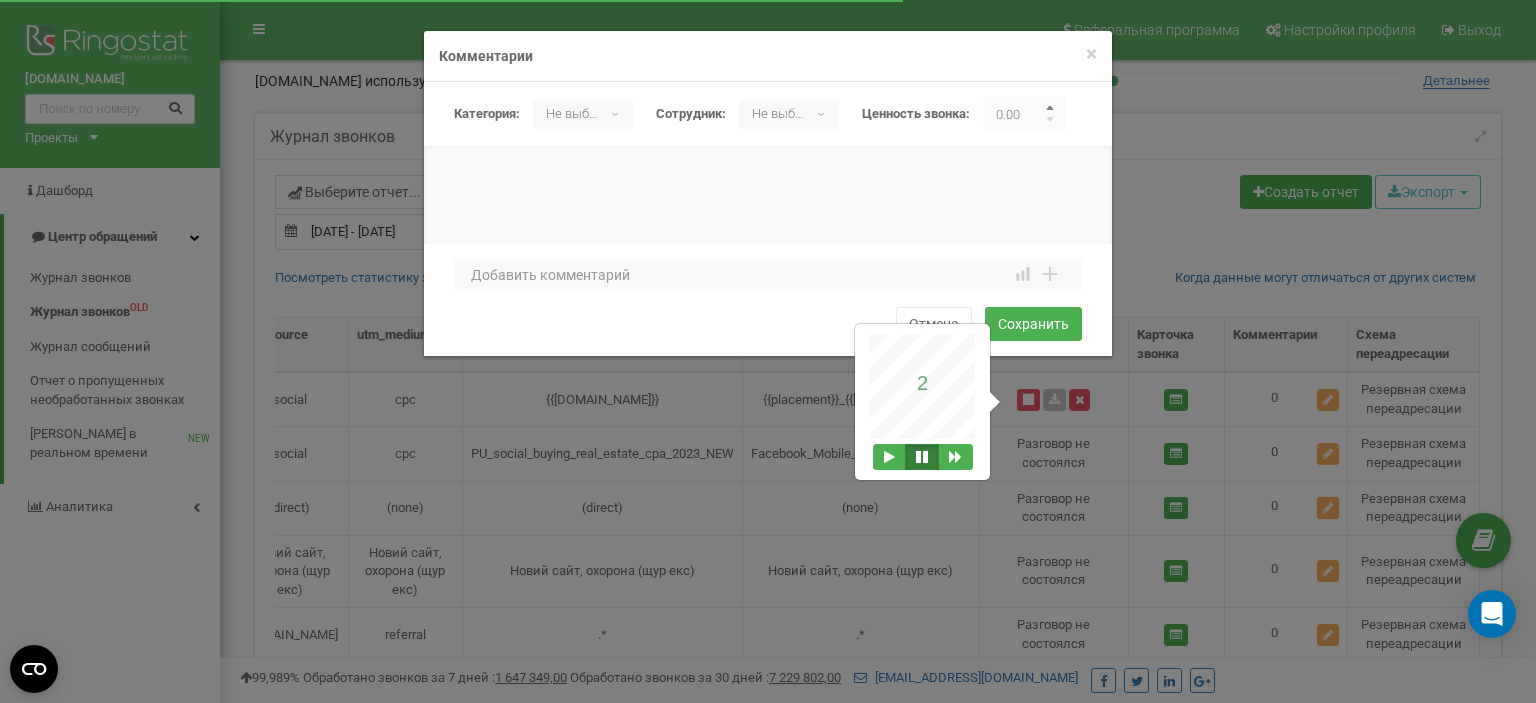 click at bounding box center (1051, 110) 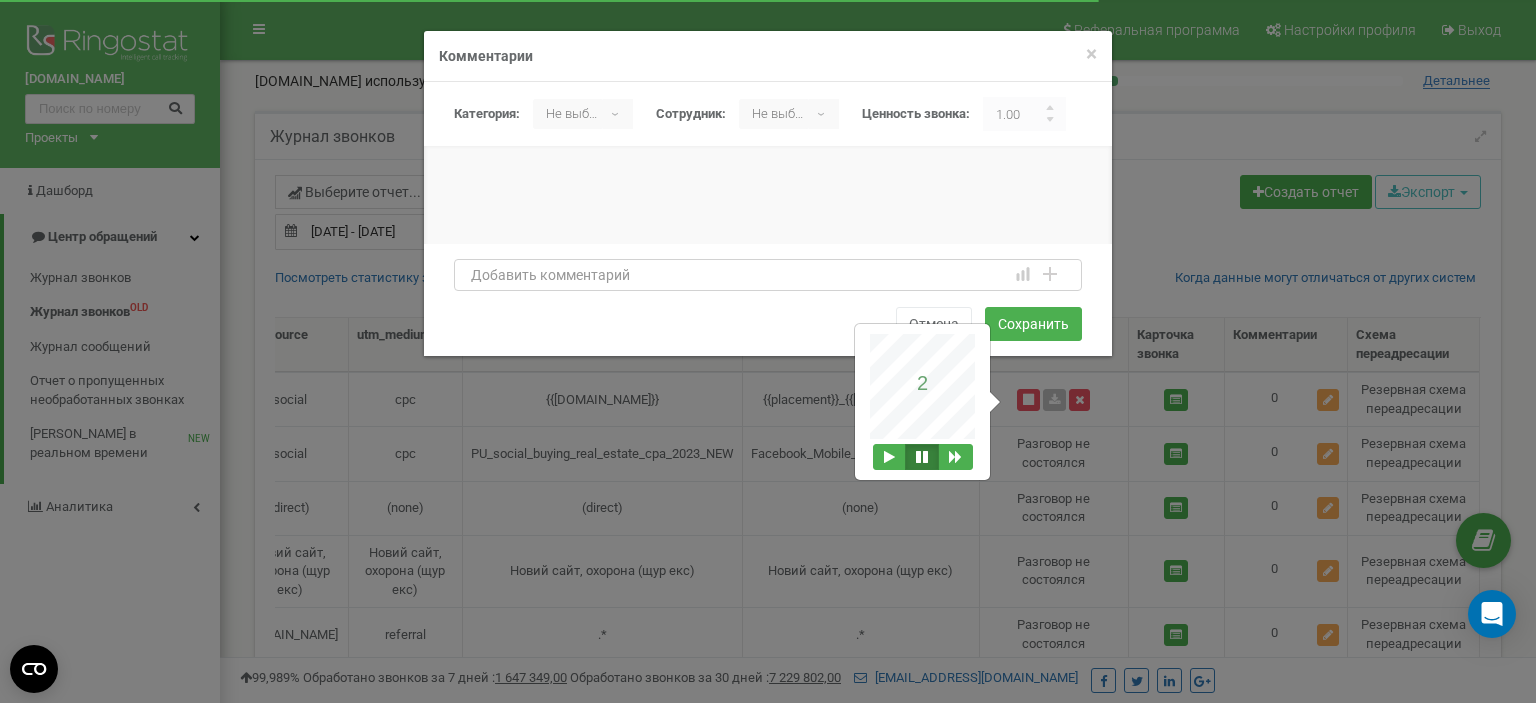 click at bounding box center [768, 275] 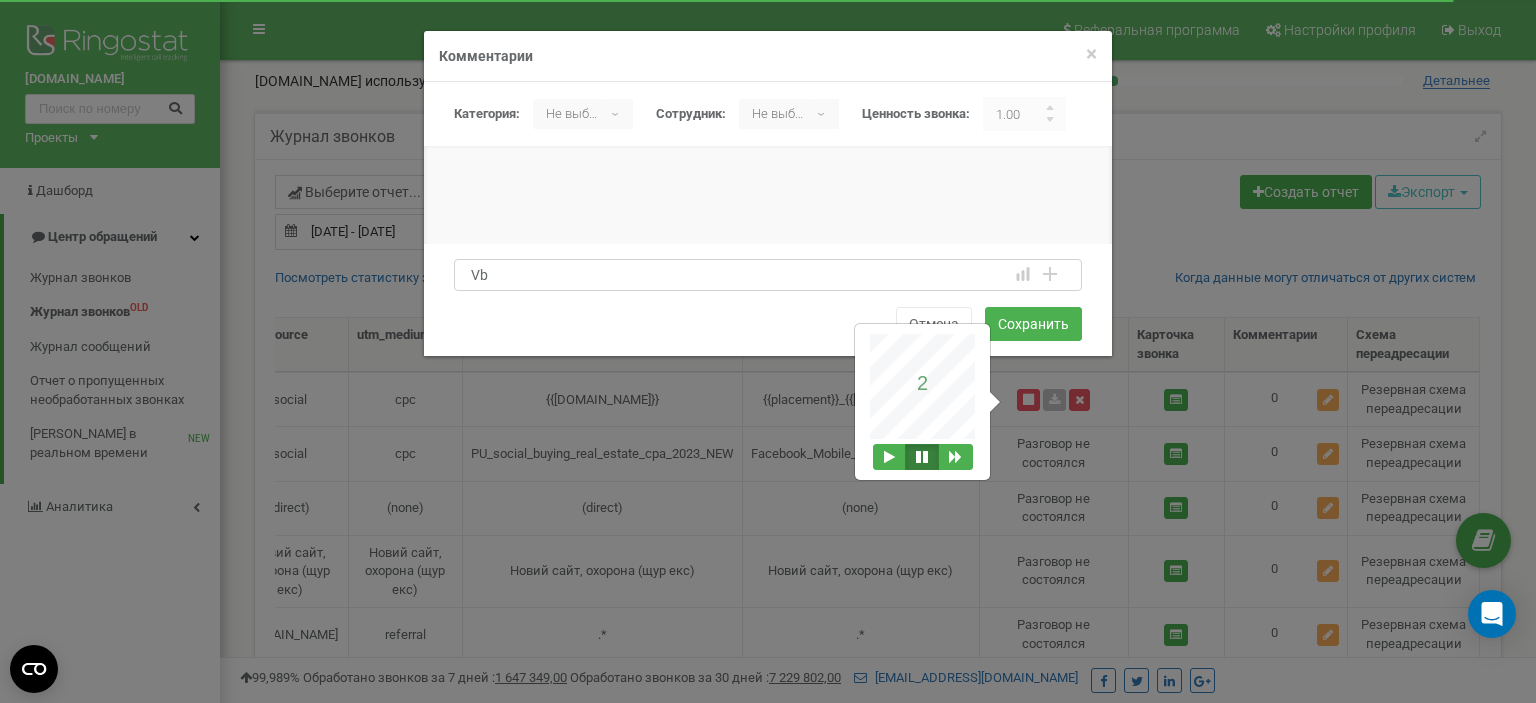 type on "V" 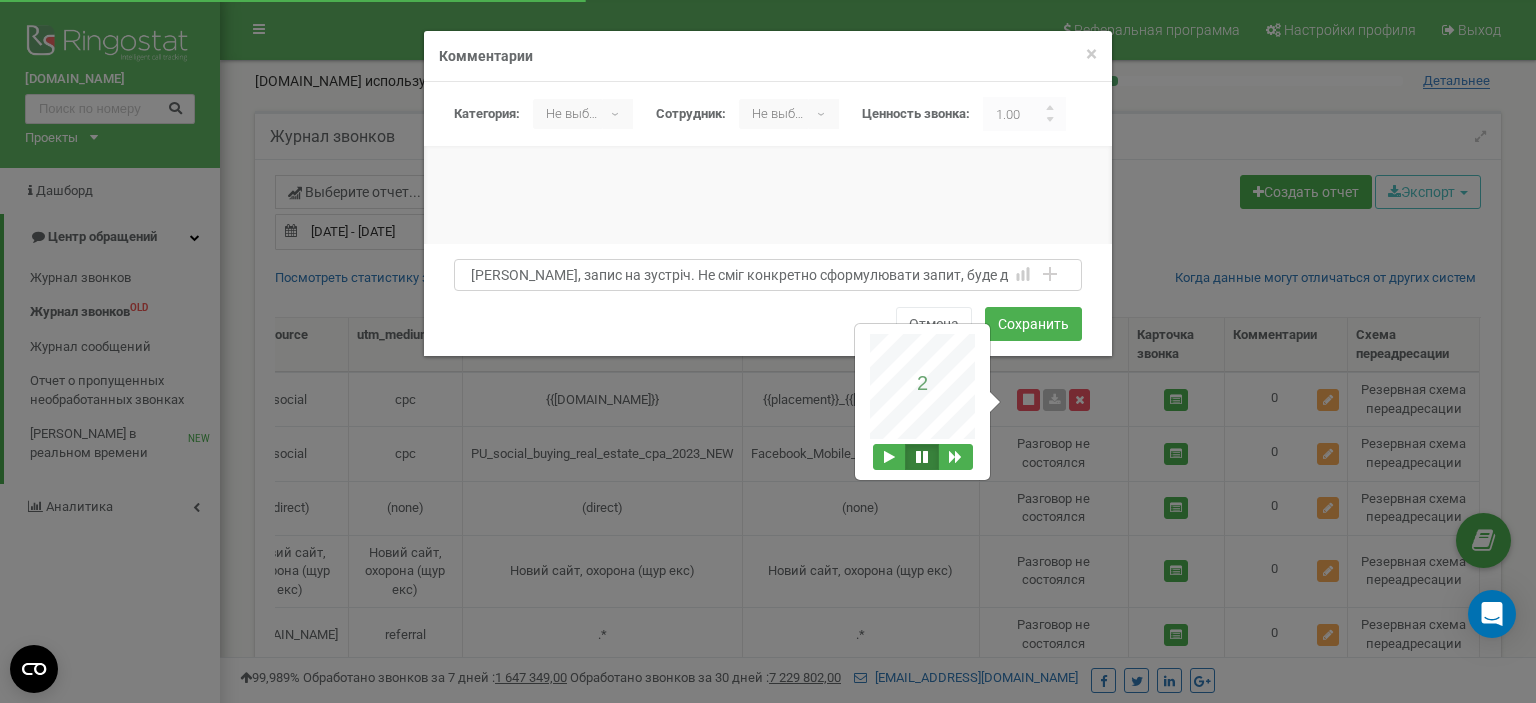 scroll, scrollTop: 13, scrollLeft: 0, axis: vertical 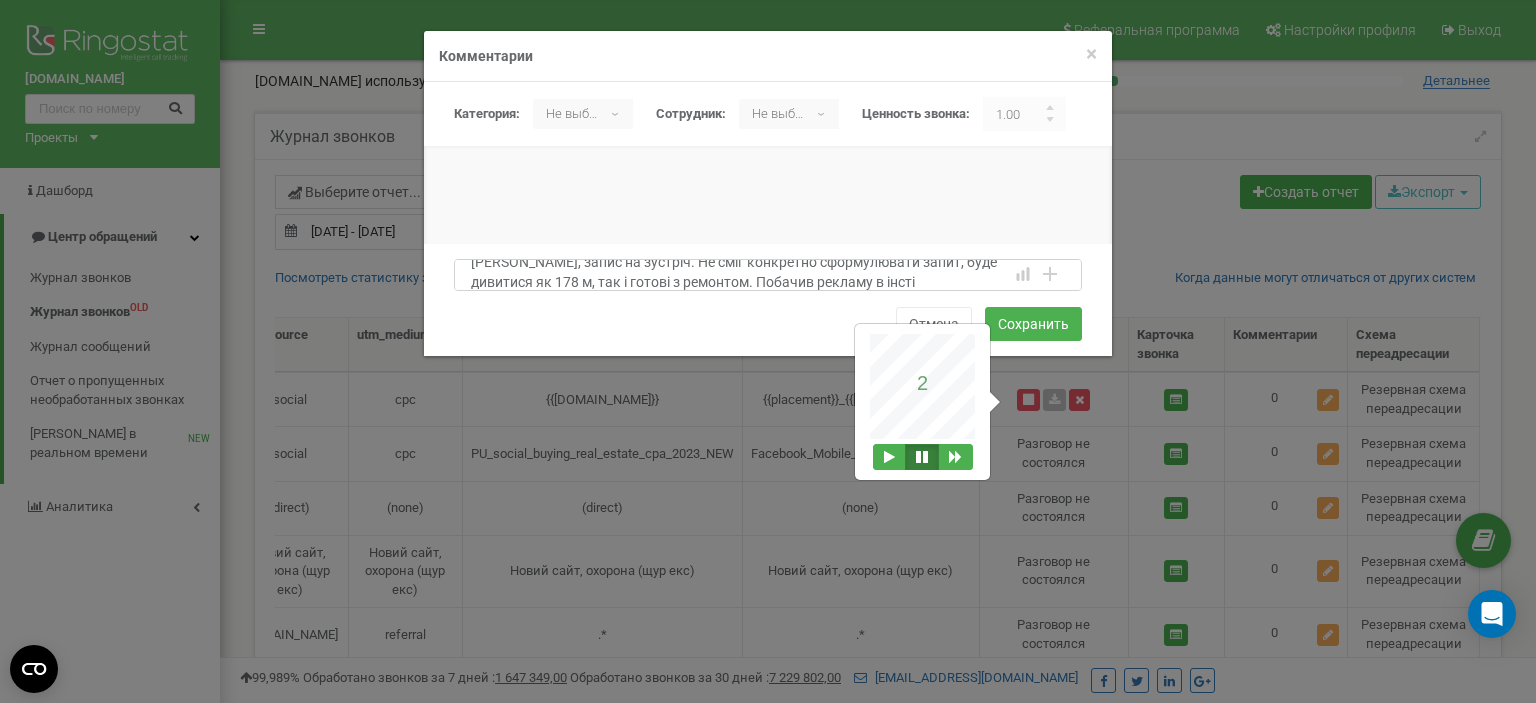 click on "[PERSON_NAME], запис на зустріч. Не сміг конкретно сформулювати запит, буде дивитися як 178 м, так і готові з ремонтом. Побачив рекламу в інсті" at bounding box center (768, 275) 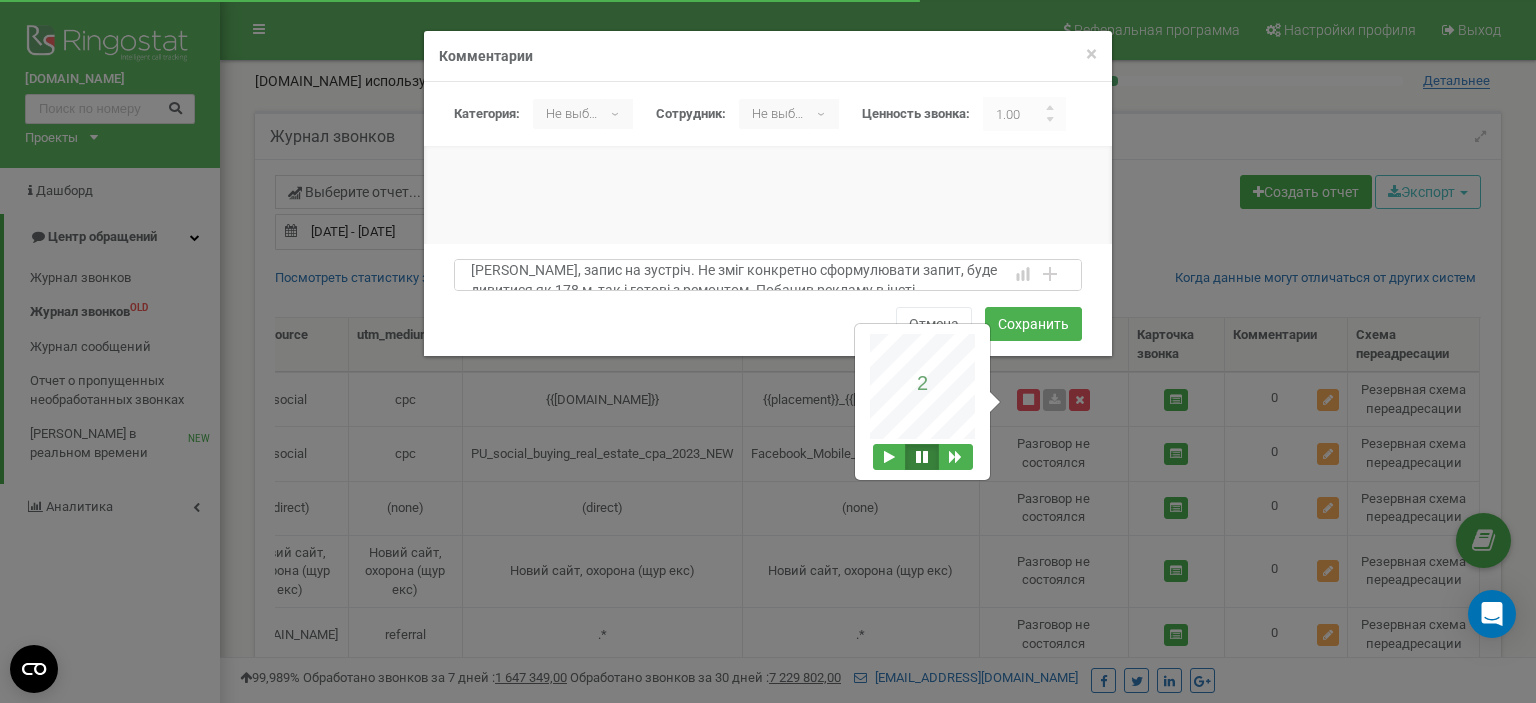 click on "[PERSON_NAME], запис на зустріч. Не зміг конкретно сформулювати запит, буде дивитися як 178 м, так і готові з ремонтом. Побачив рекламу в інсті" at bounding box center [768, 275] 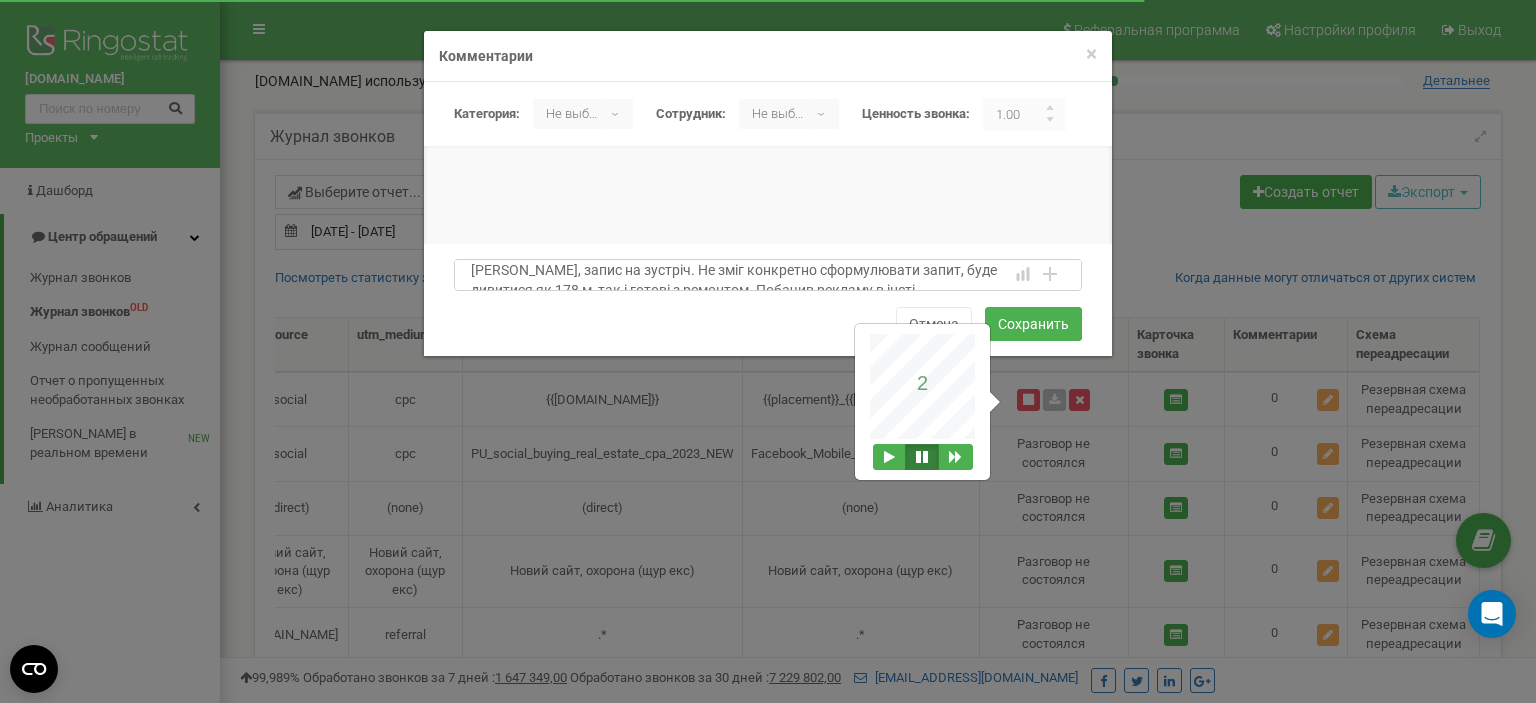 scroll, scrollTop: 13, scrollLeft: 0, axis: vertical 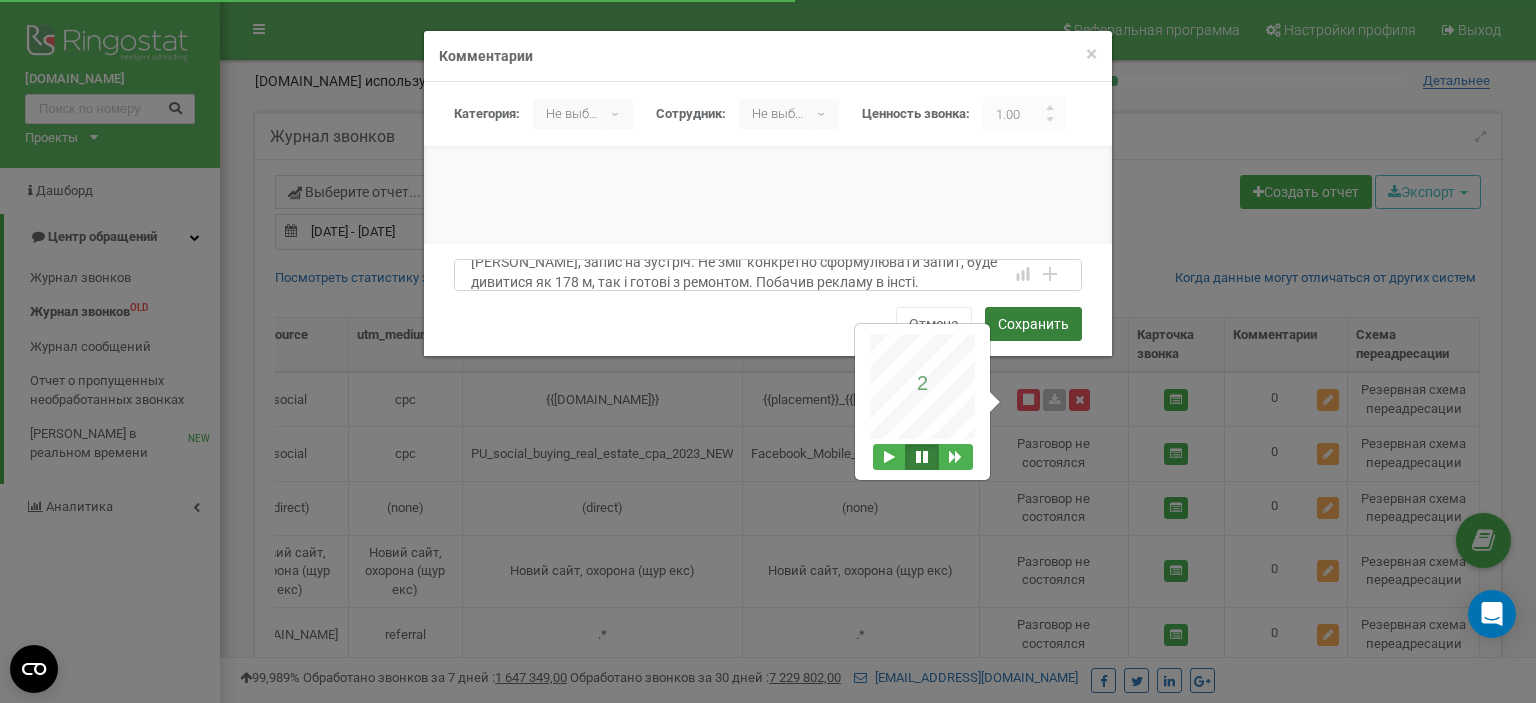 type on "[PERSON_NAME], запис на зустріч. Не зміг конкретно сформулювати запит, буде дивитися як 178 м, так і готові з ремонтом. Побачив рекламу в інсті." 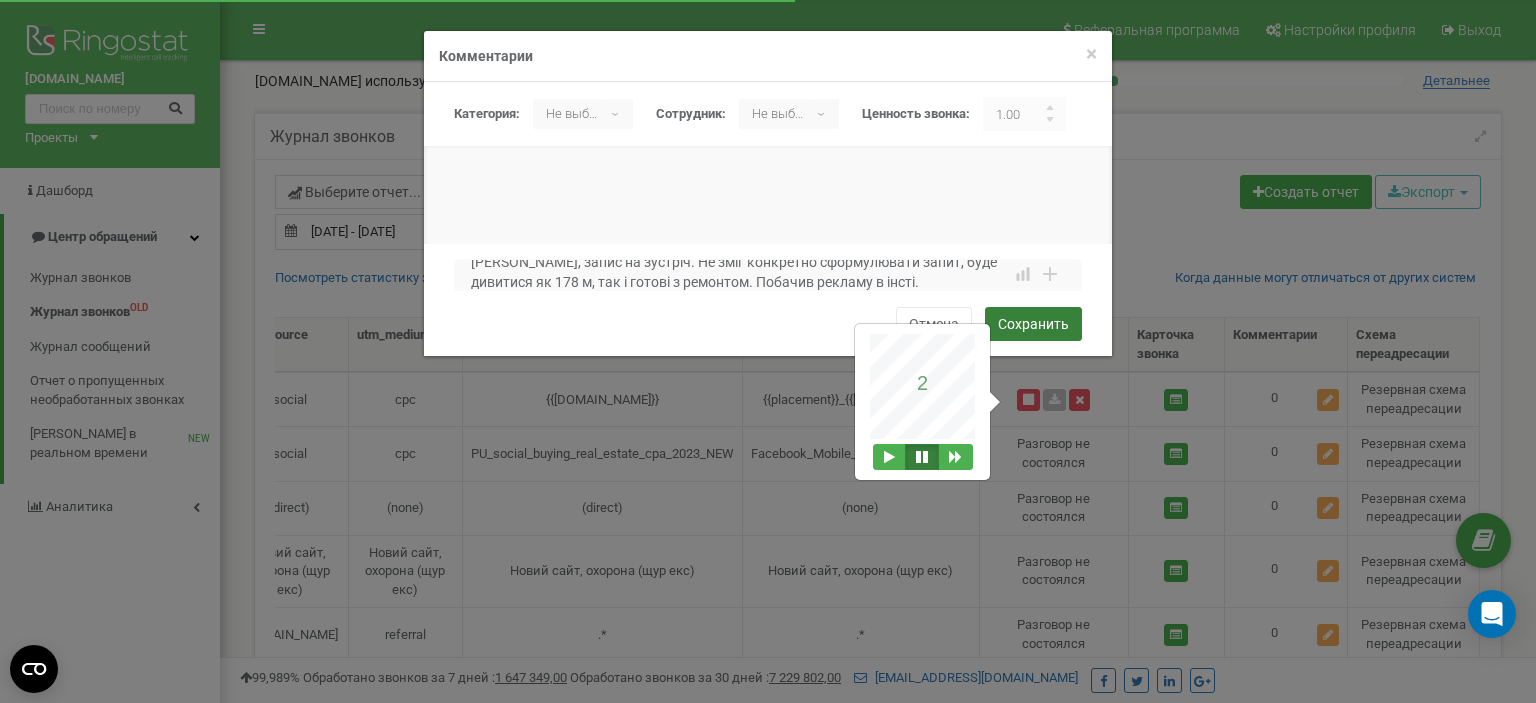 click on "Сохранить" at bounding box center [1033, 324] 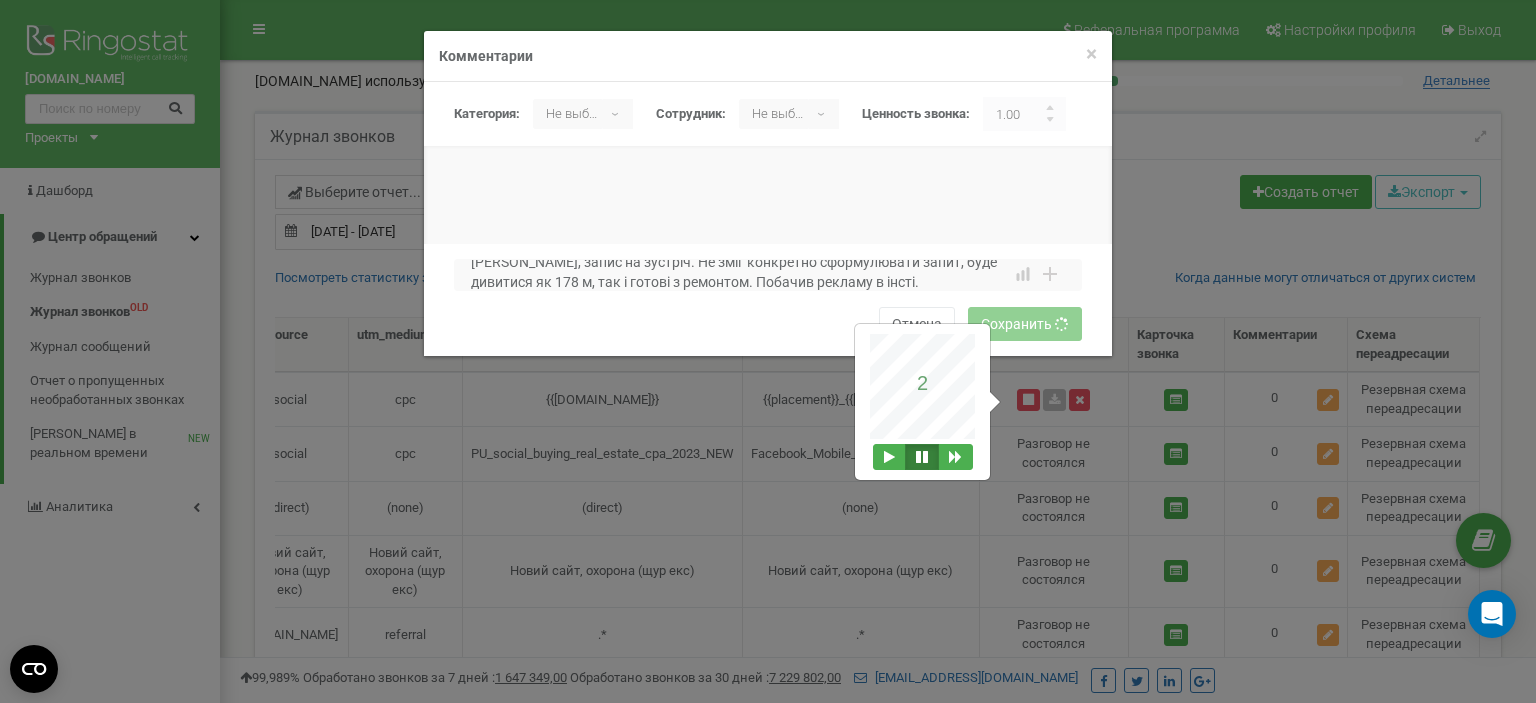 type 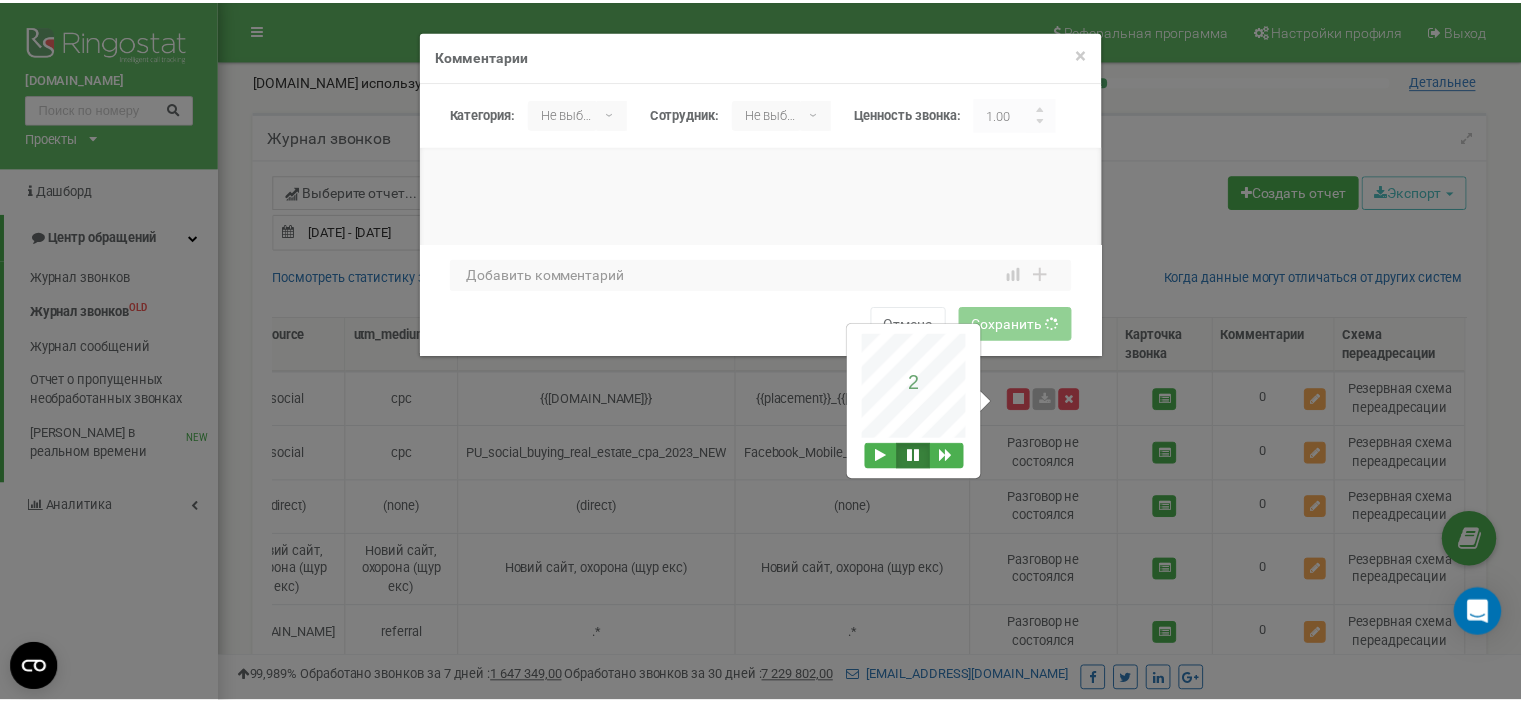 scroll, scrollTop: 0, scrollLeft: 0, axis: both 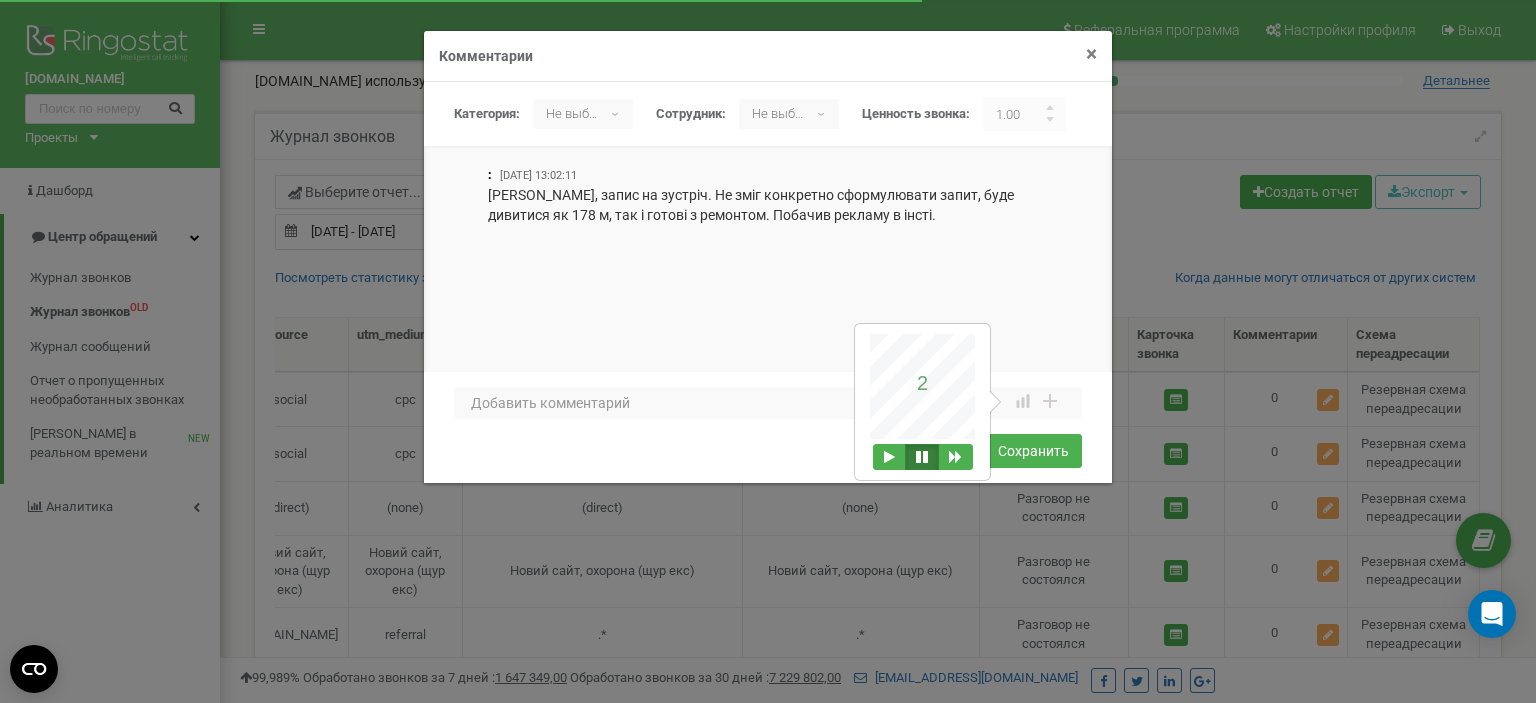 click on "×" at bounding box center [1091, 54] 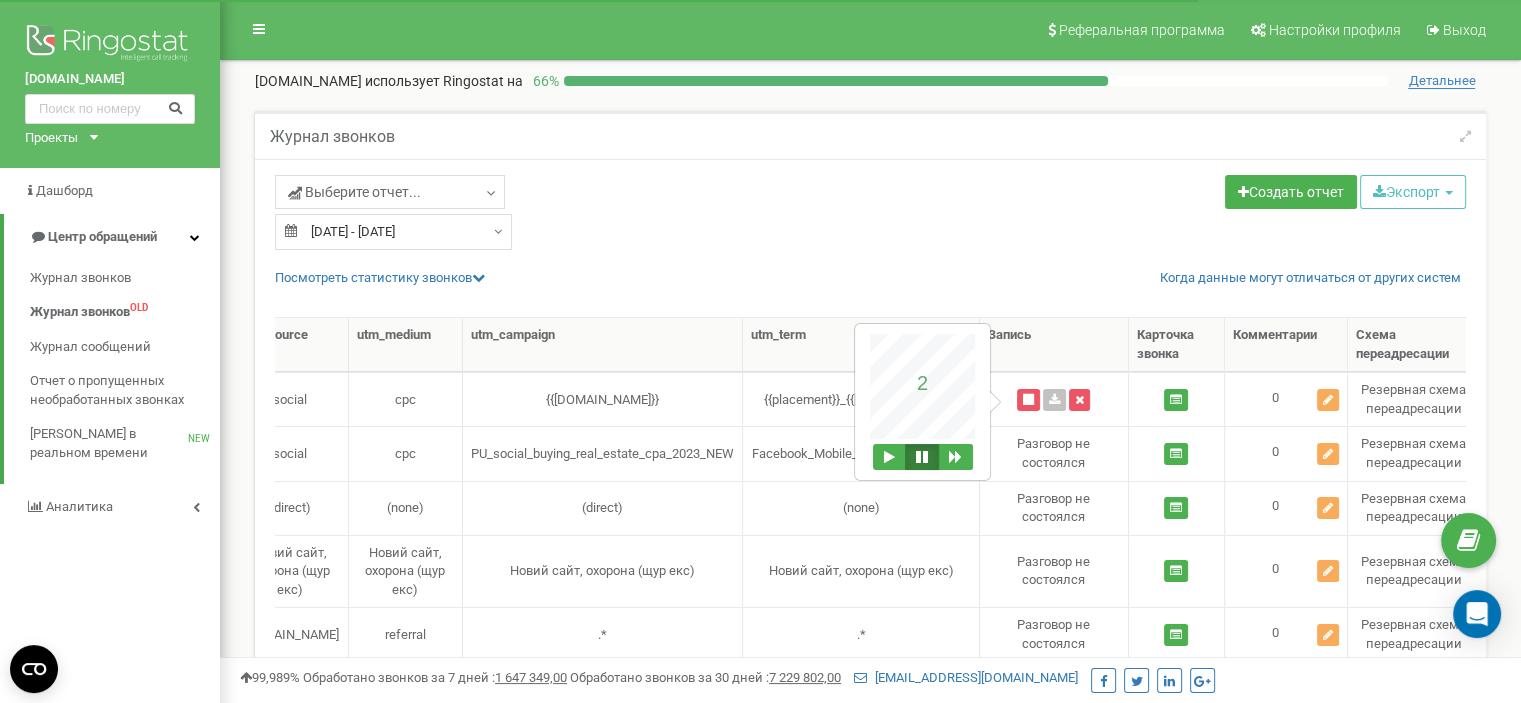 scroll, scrollTop: 0, scrollLeft: 540, axis: horizontal 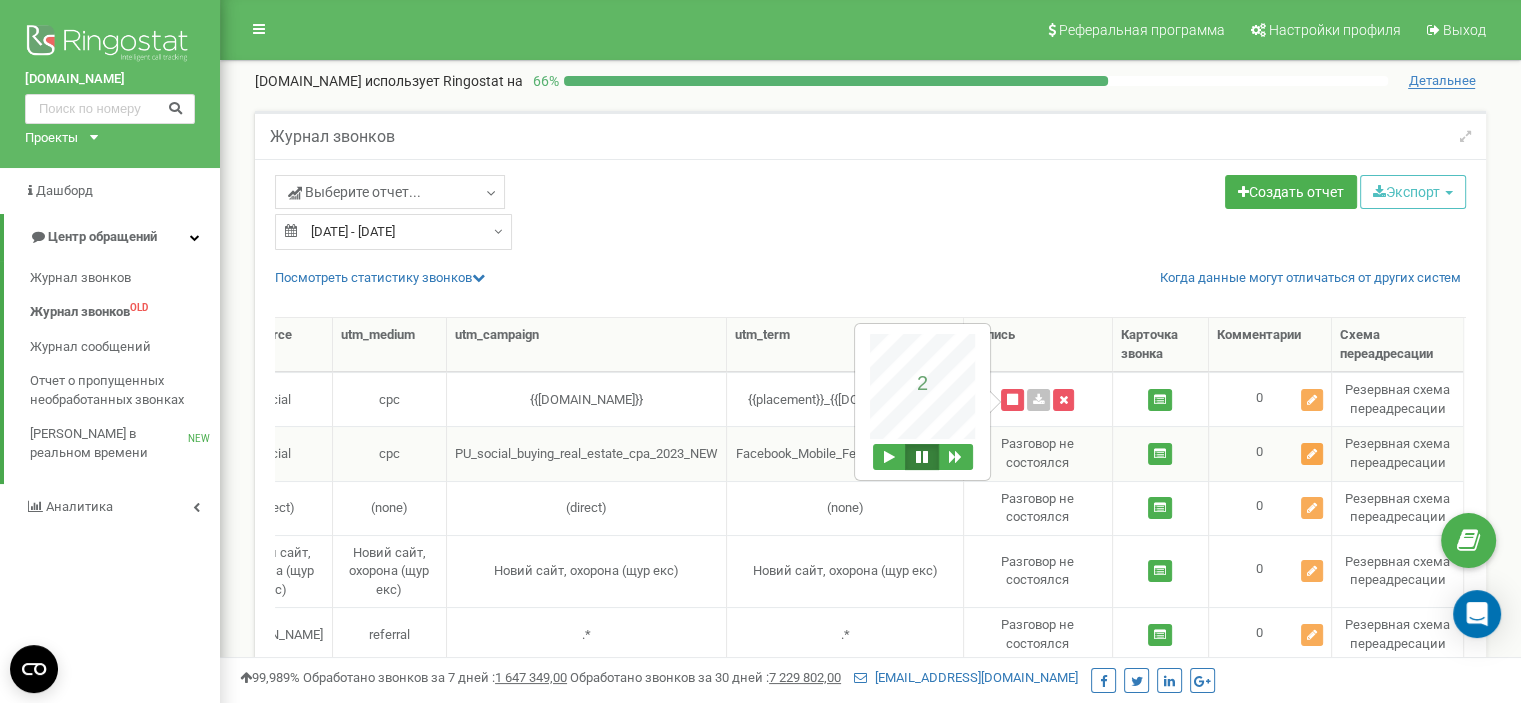 click at bounding box center (1312, 454) 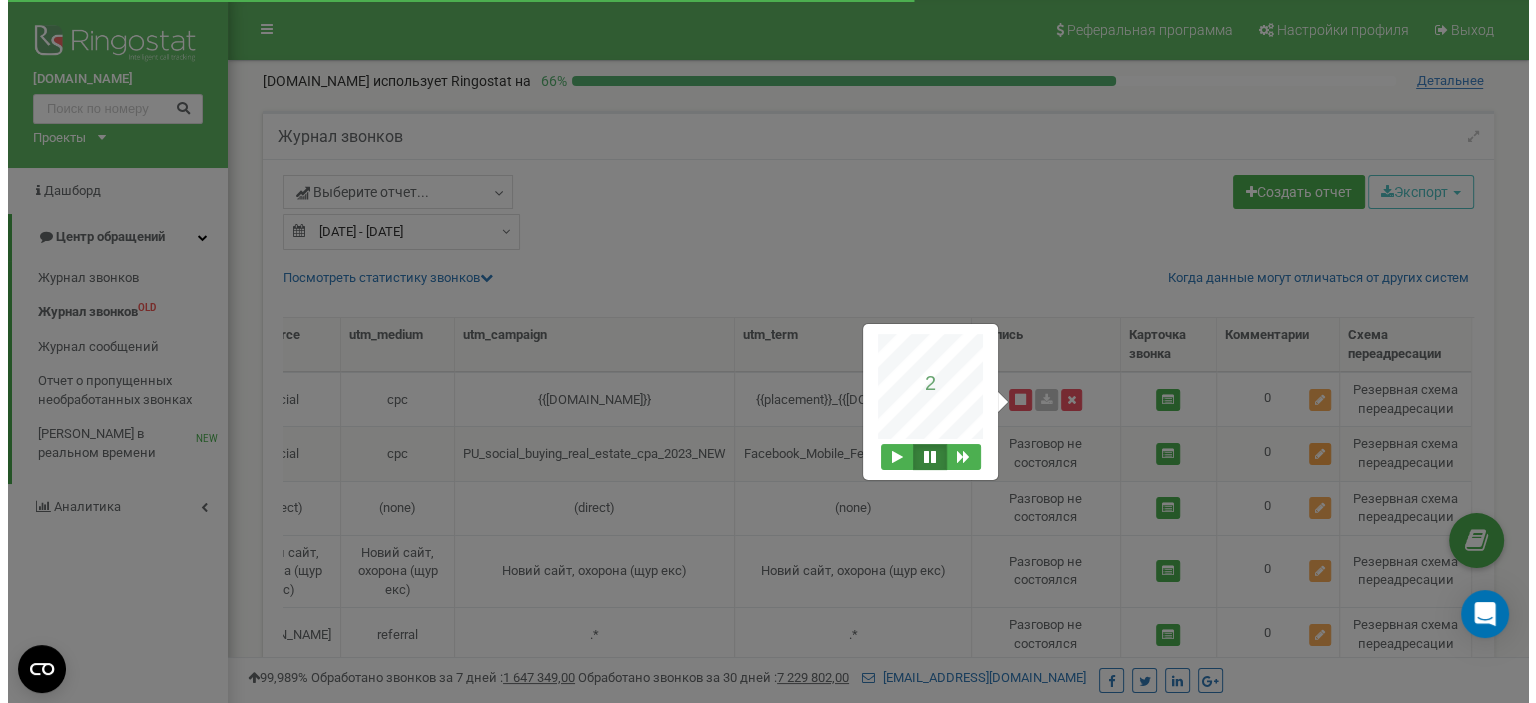 scroll, scrollTop: 0, scrollLeft: 916, axis: horizontal 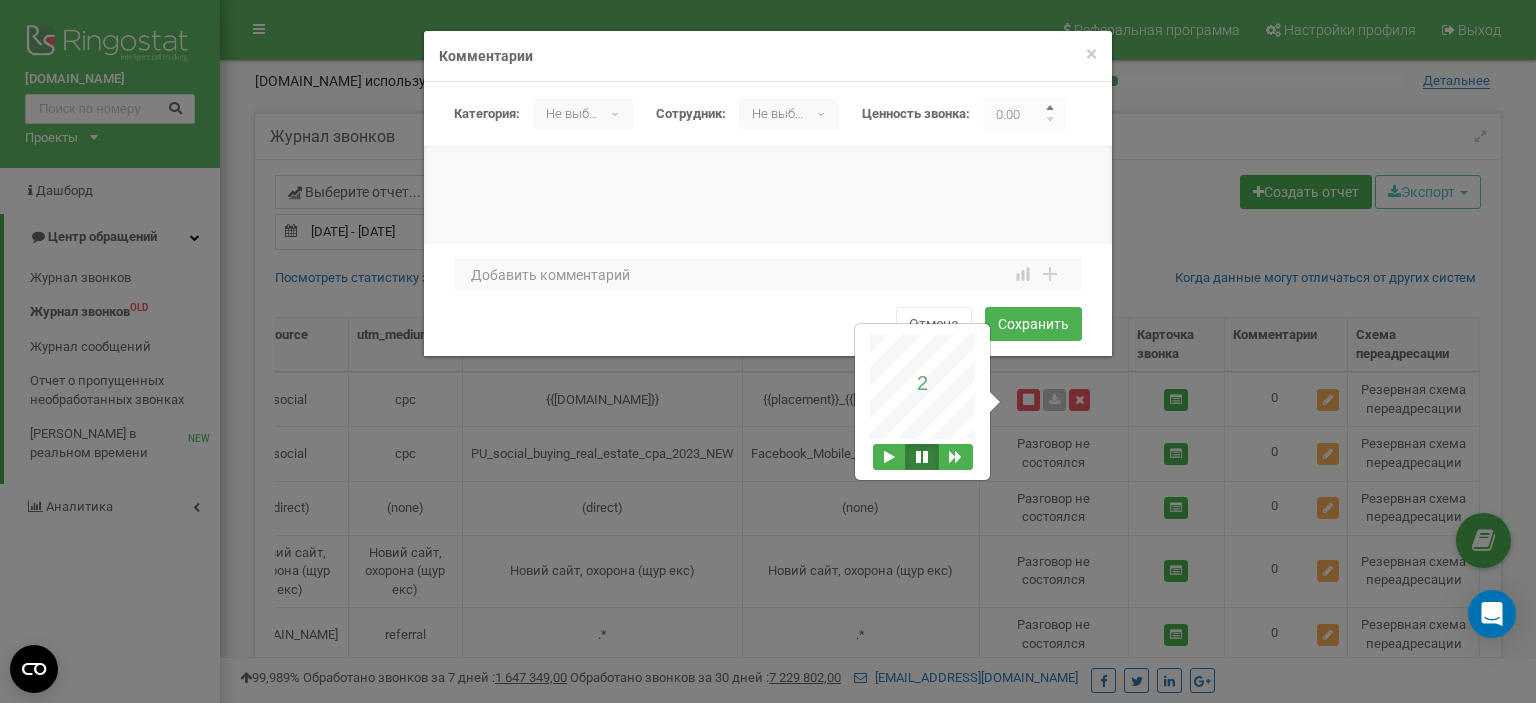 click at bounding box center (1051, 110) 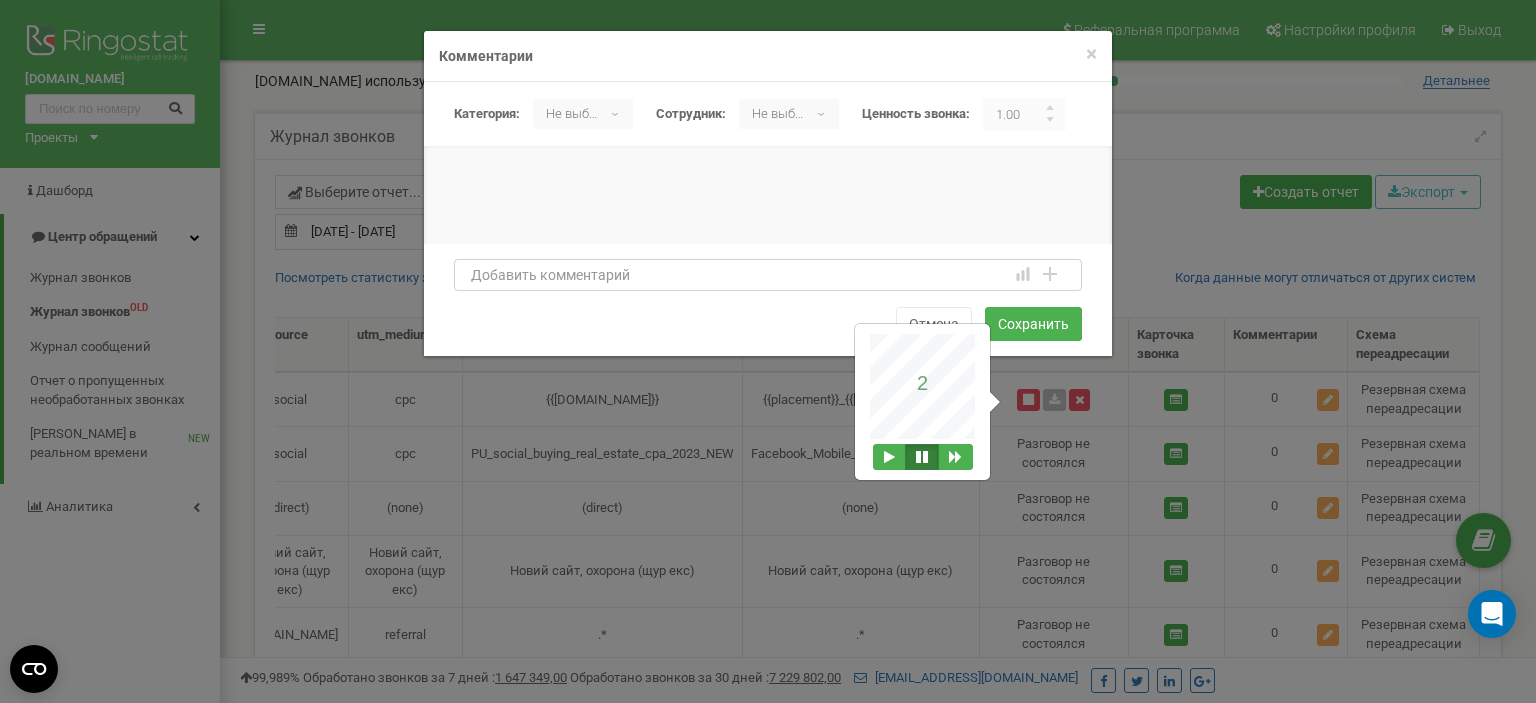 click at bounding box center (768, 275) 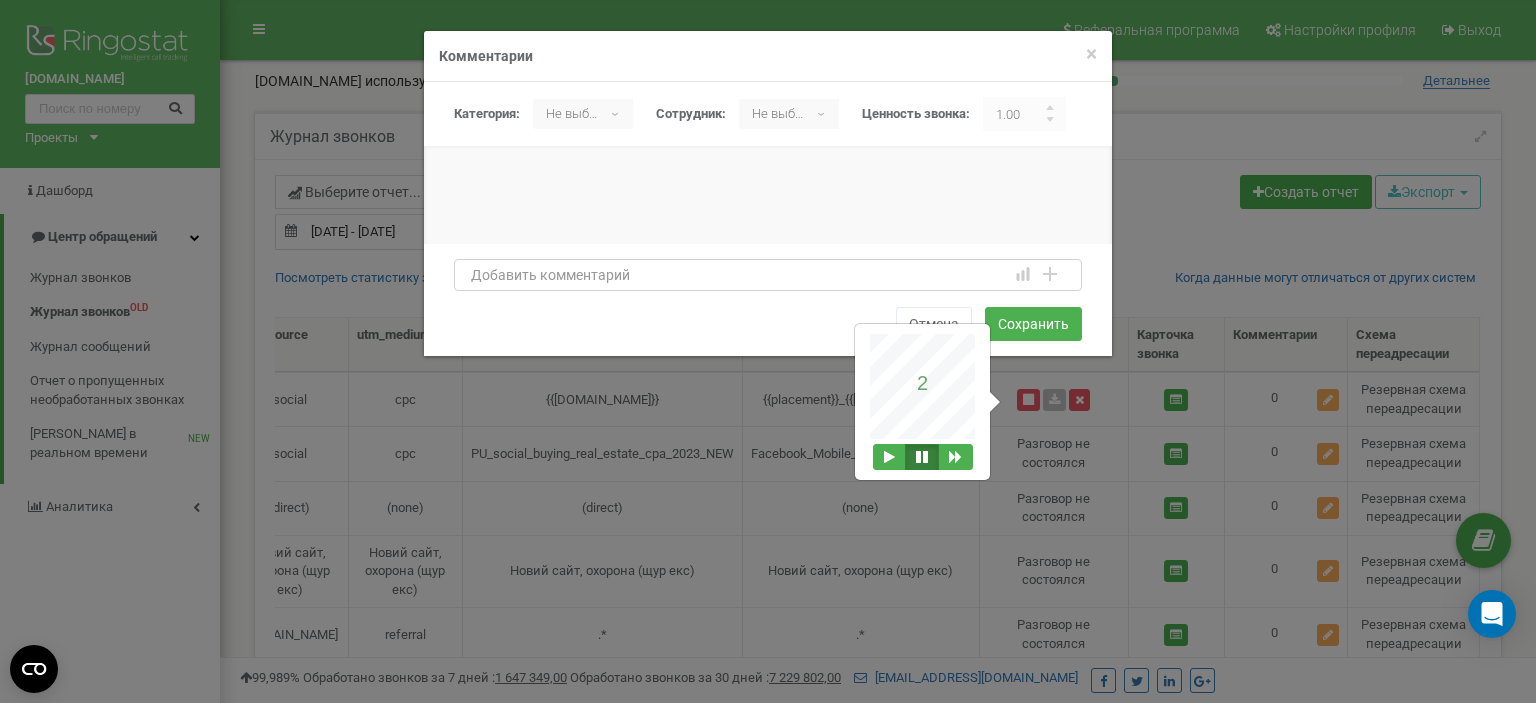 type on "П" 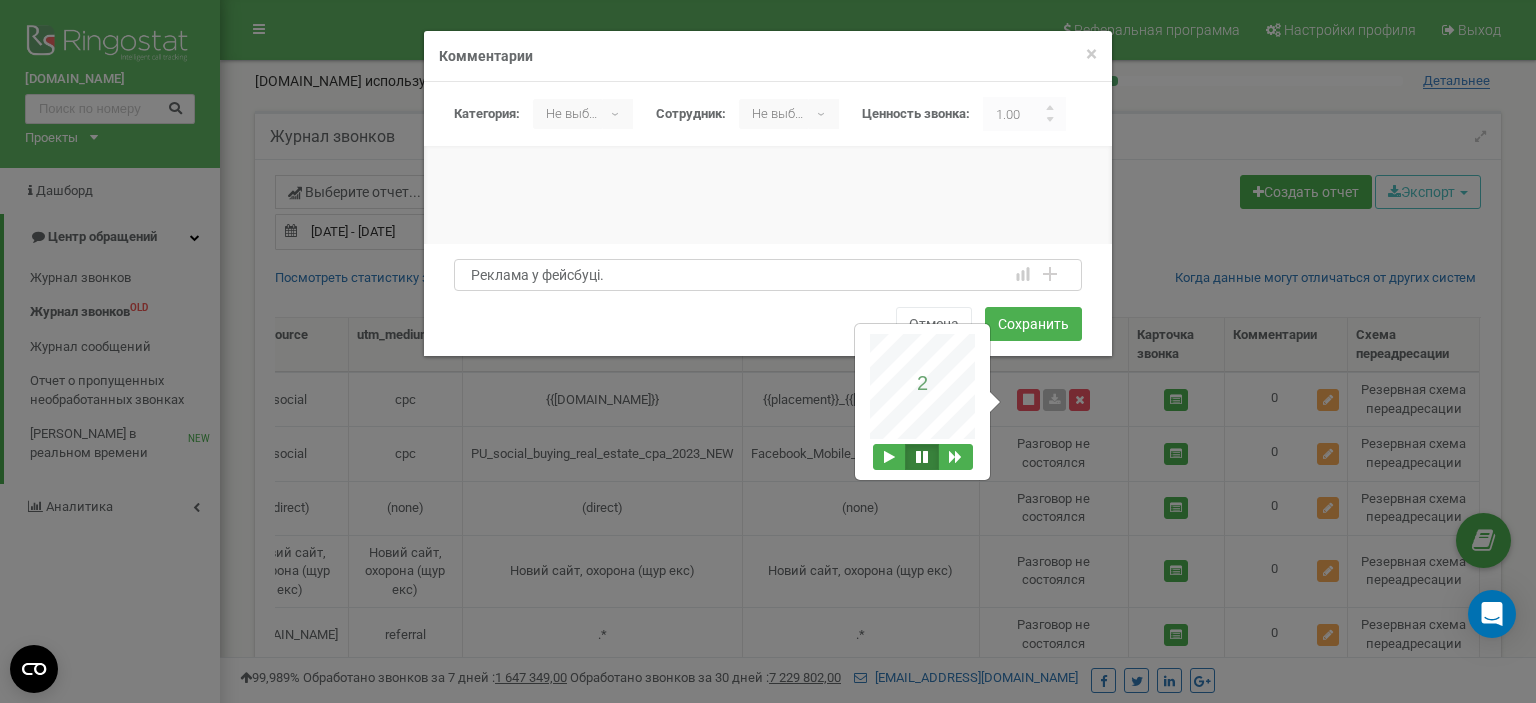 click on "Реклама у фейсбуці." at bounding box center [768, 275] 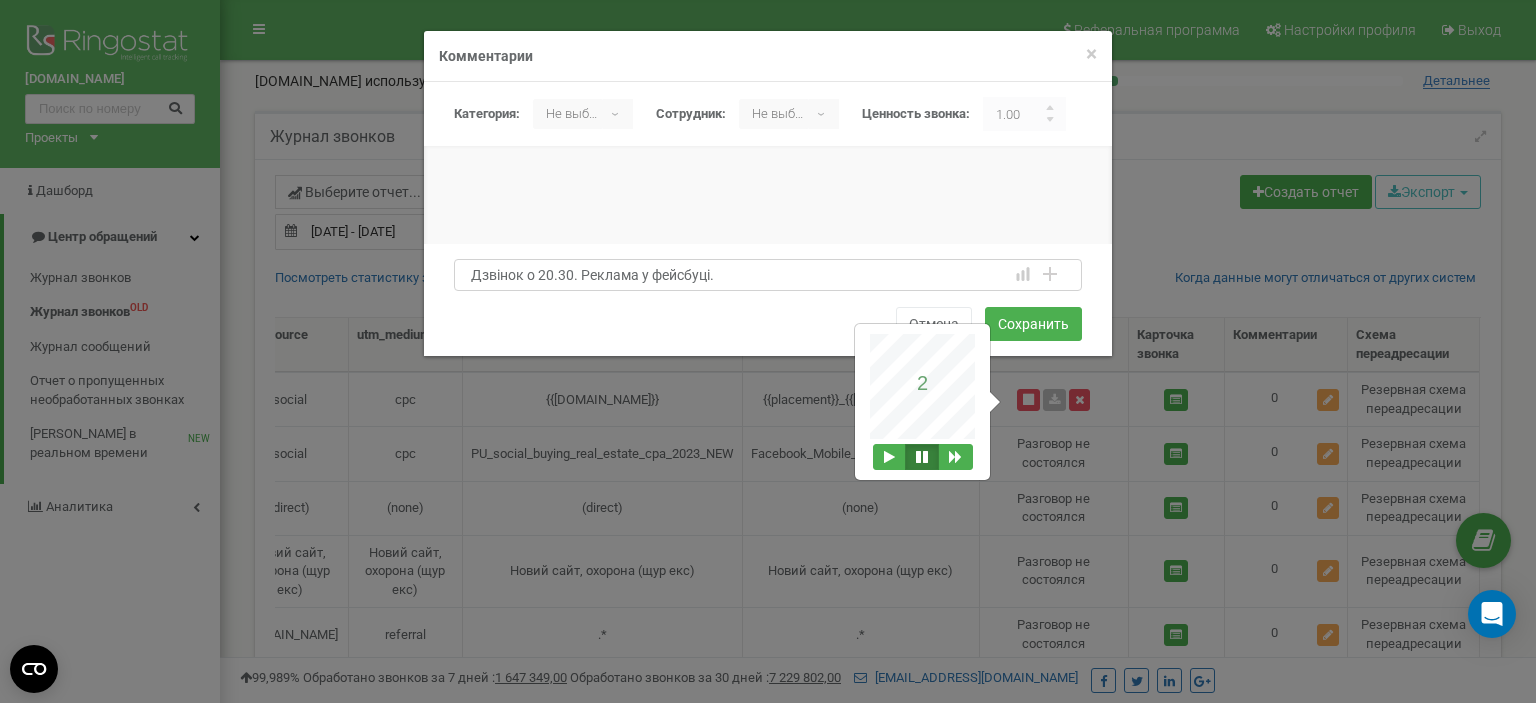 click on "Дзвінок о 20.30. Реклама у фейсбуці." at bounding box center (768, 275) 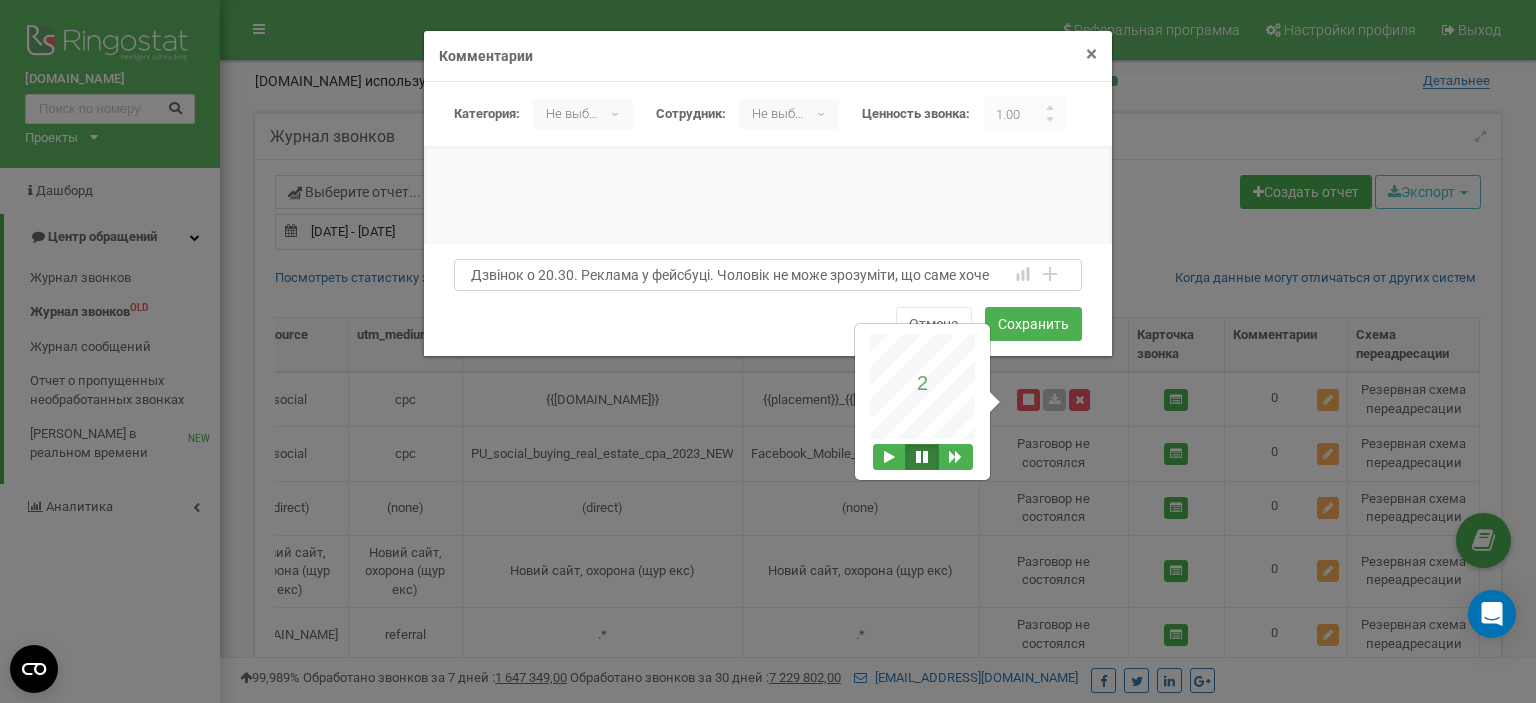 type on "Дзвінок о 20.30. Реклама у фейсбуці. Чоловік не може зрозуміти, що саме хоче" 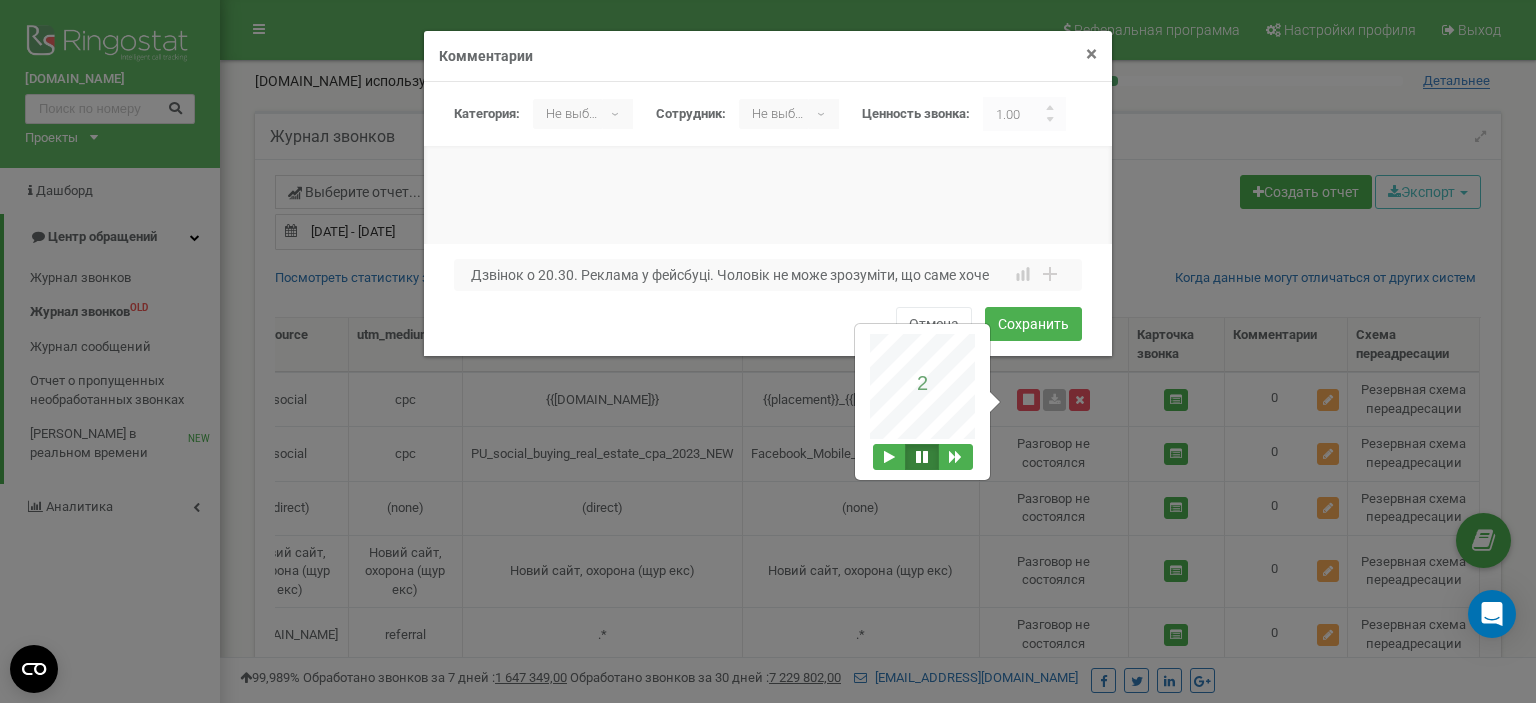 click on "×" at bounding box center [1091, 54] 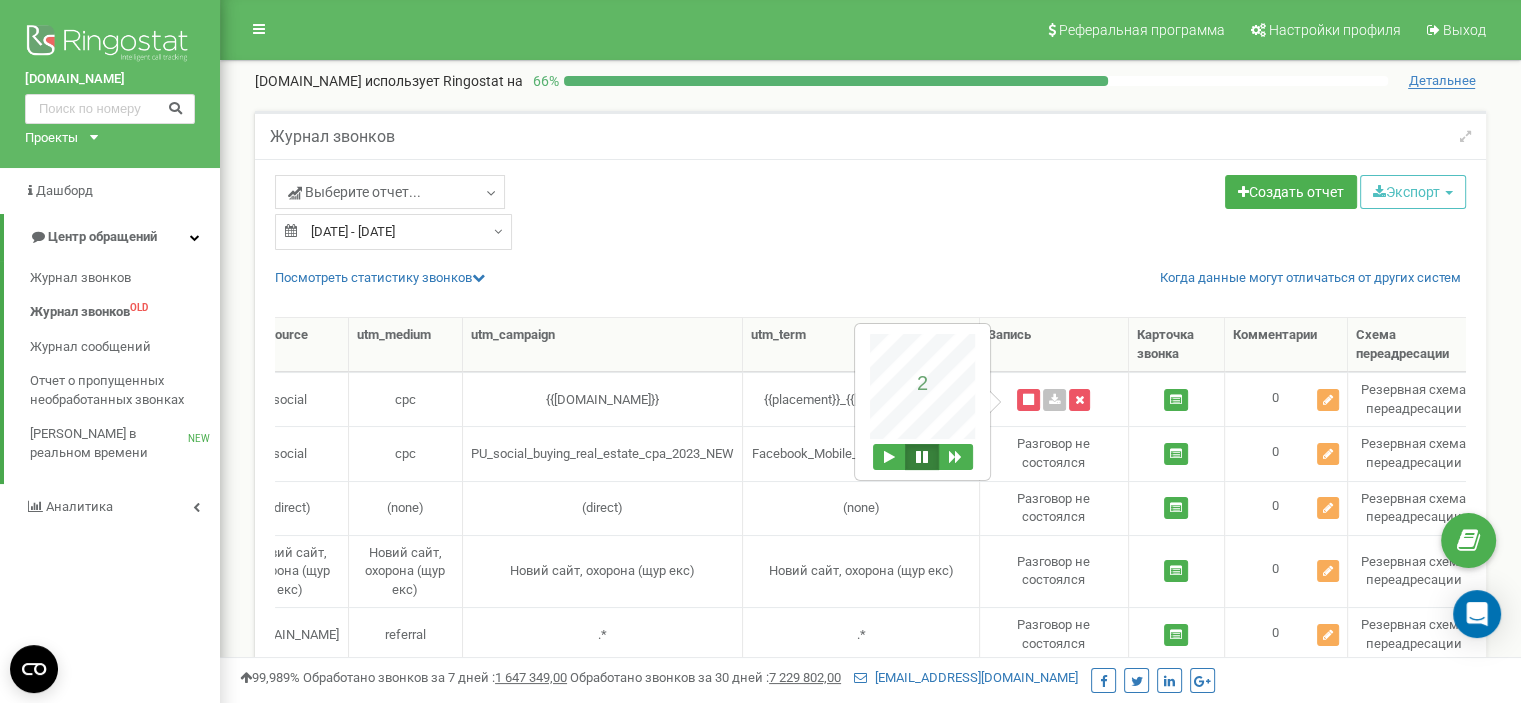 scroll, scrollTop: 0, scrollLeft: 290, axis: horizontal 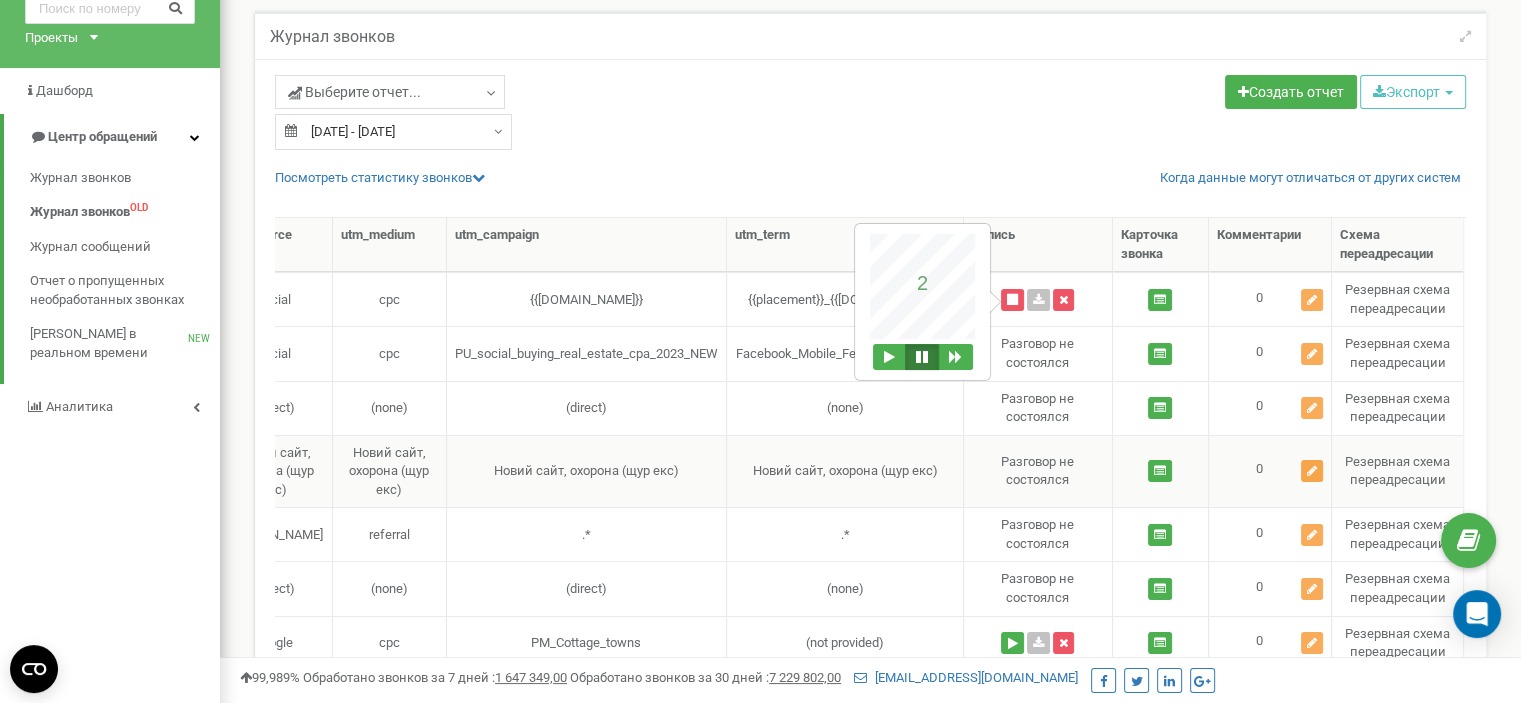 click at bounding box center [1312, 471] 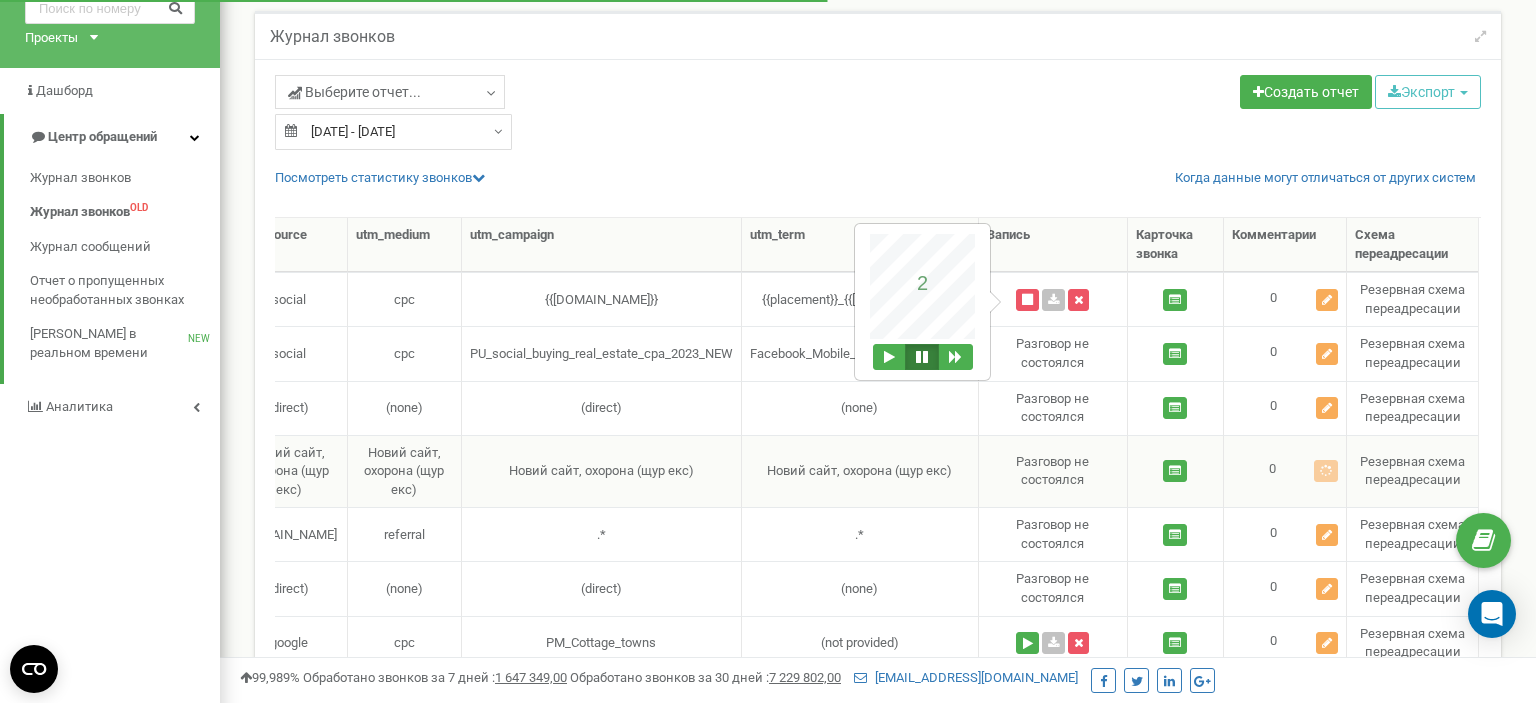 scroll, scrollTop: 0, scrollLeft: 916, axis: horizontal 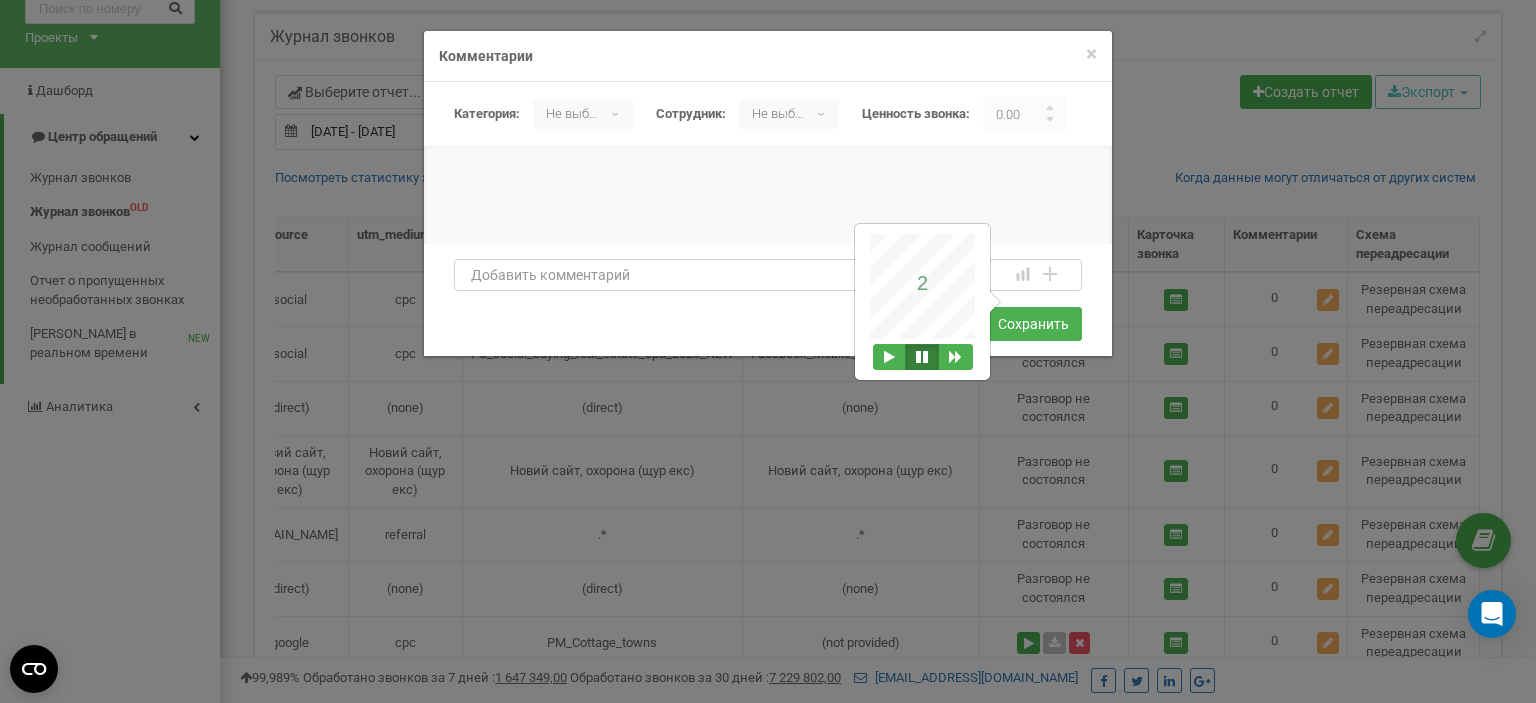 click at bounding box center [768, 275] 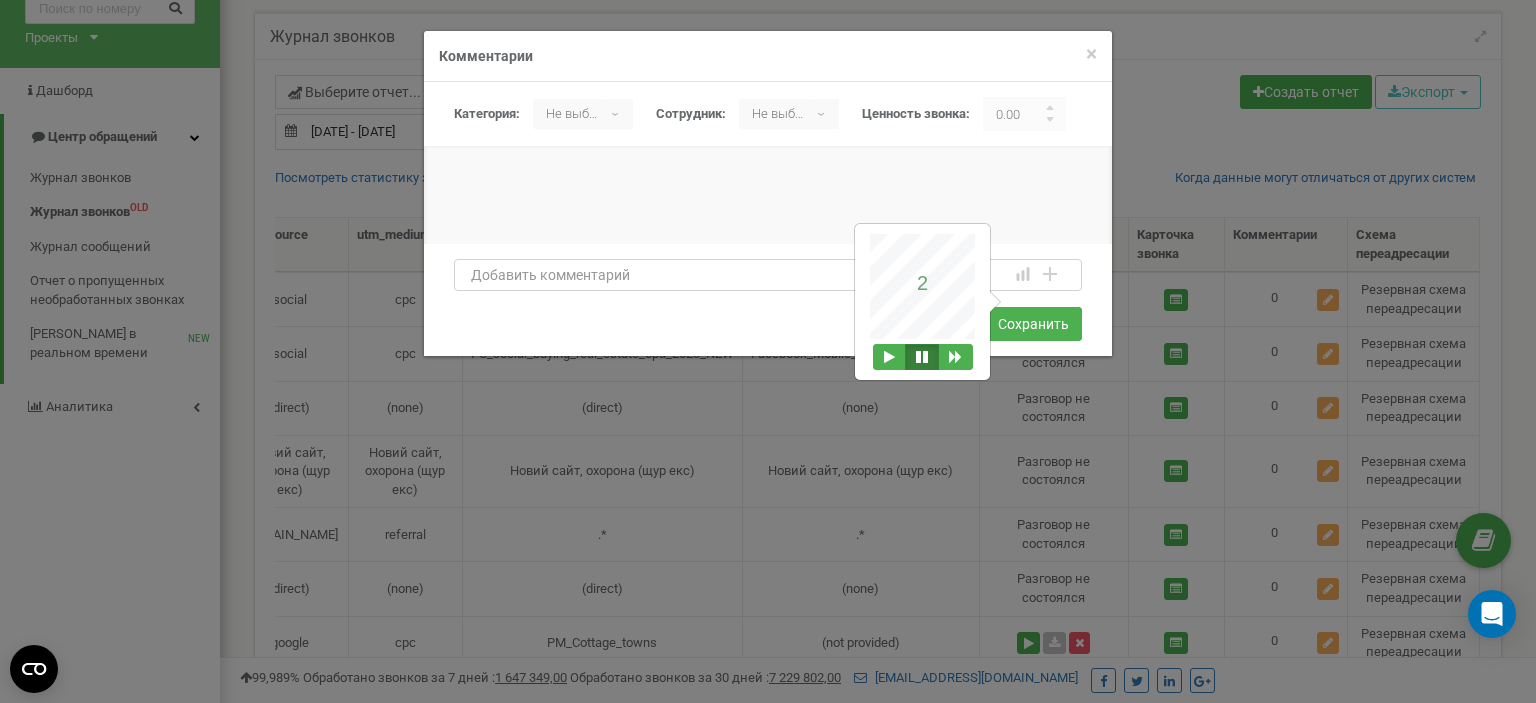type on "[PERSON_NAME]" 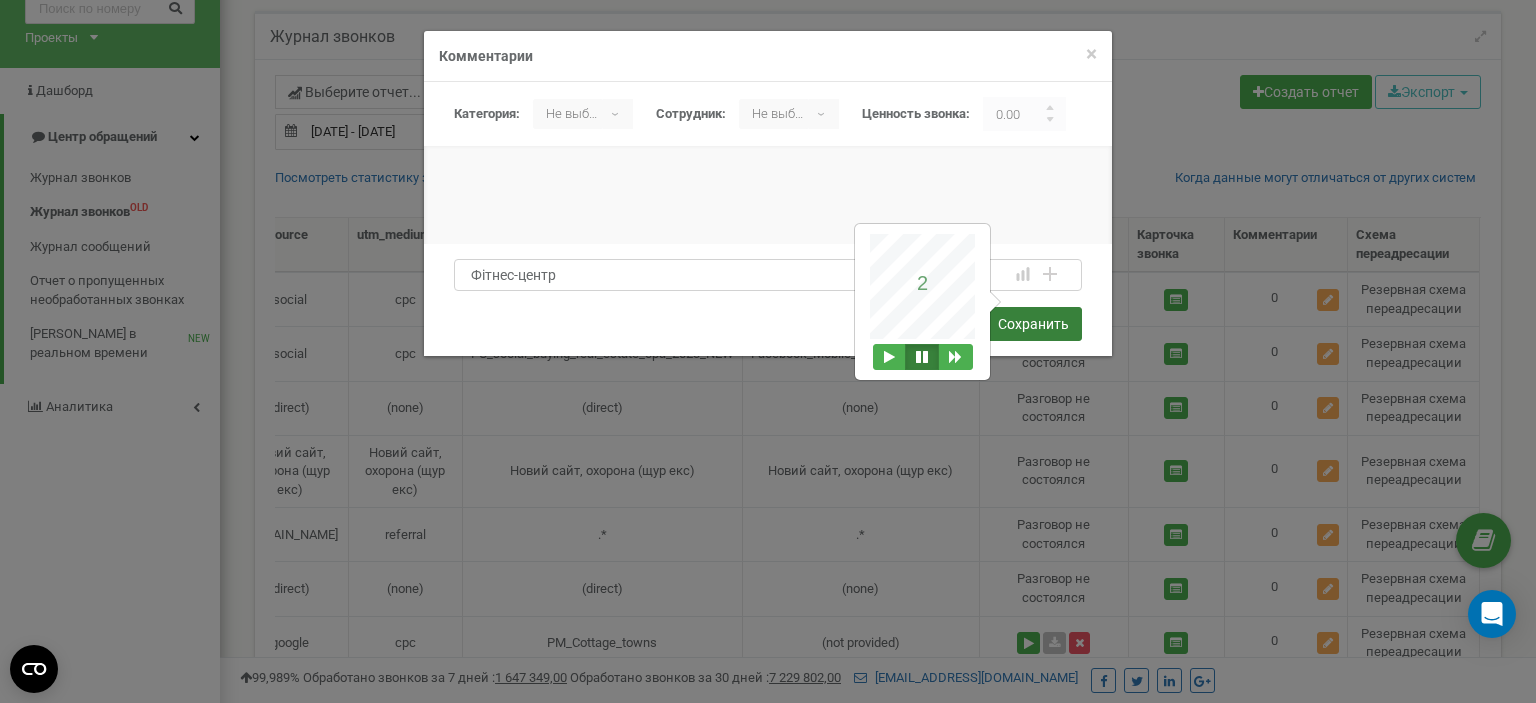 type on "Фітнес-центр" 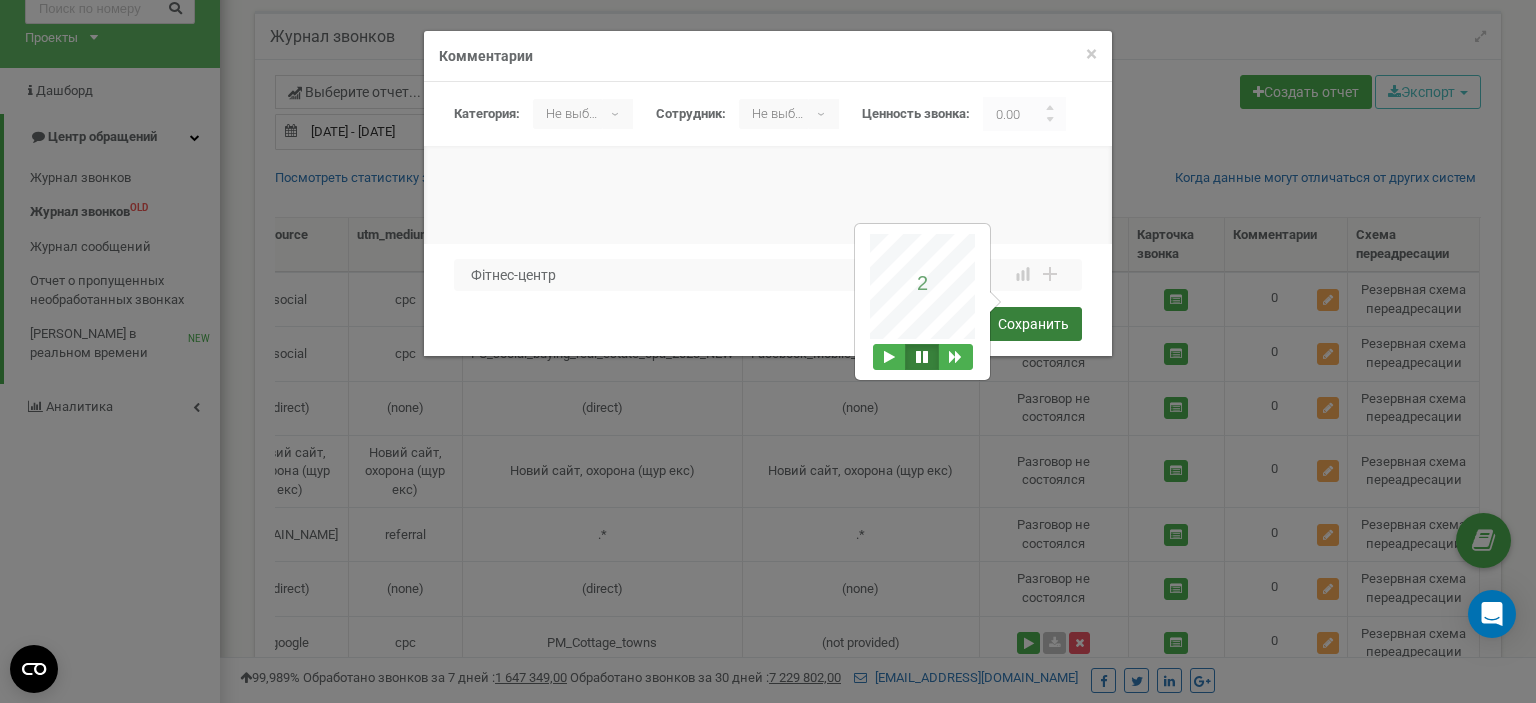 click on "Сохранить" at bounding box center (1033, 324) 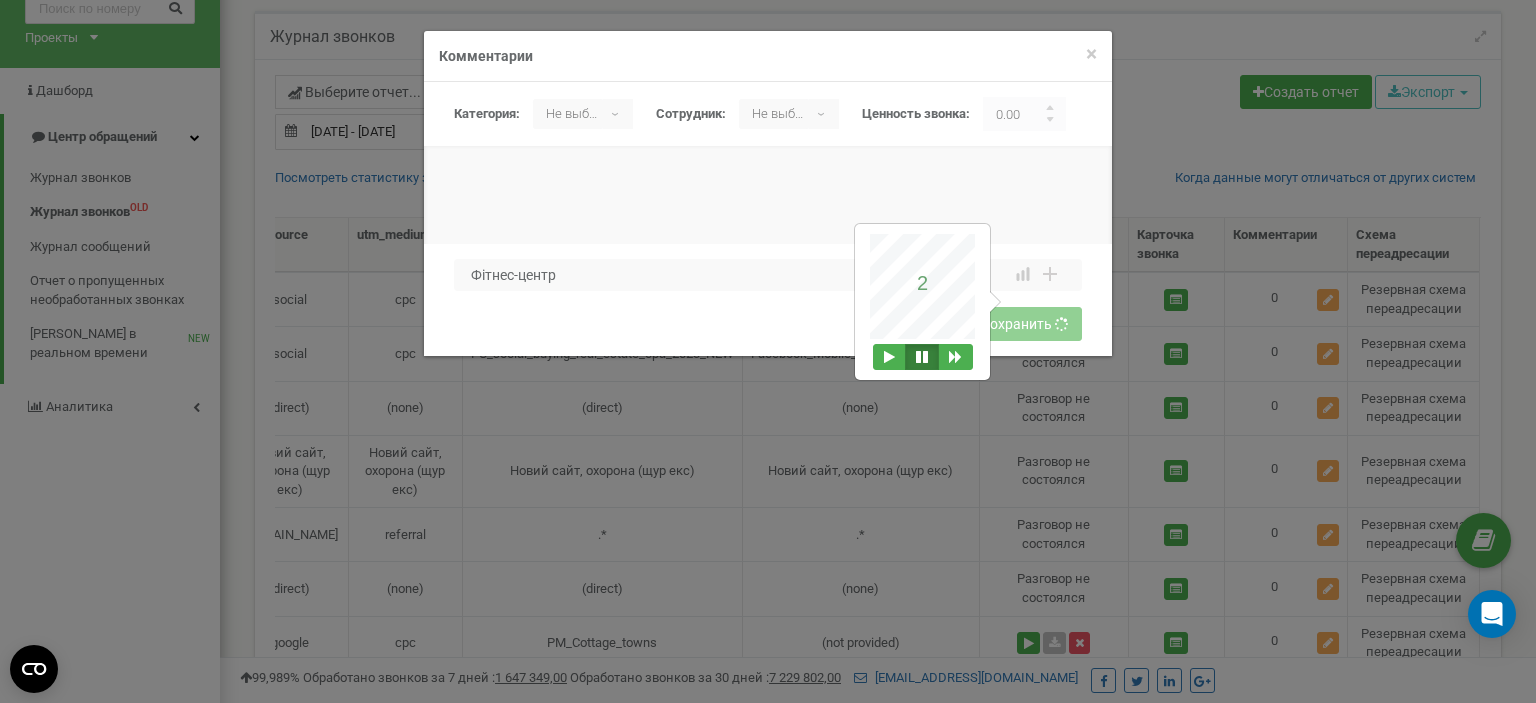 type 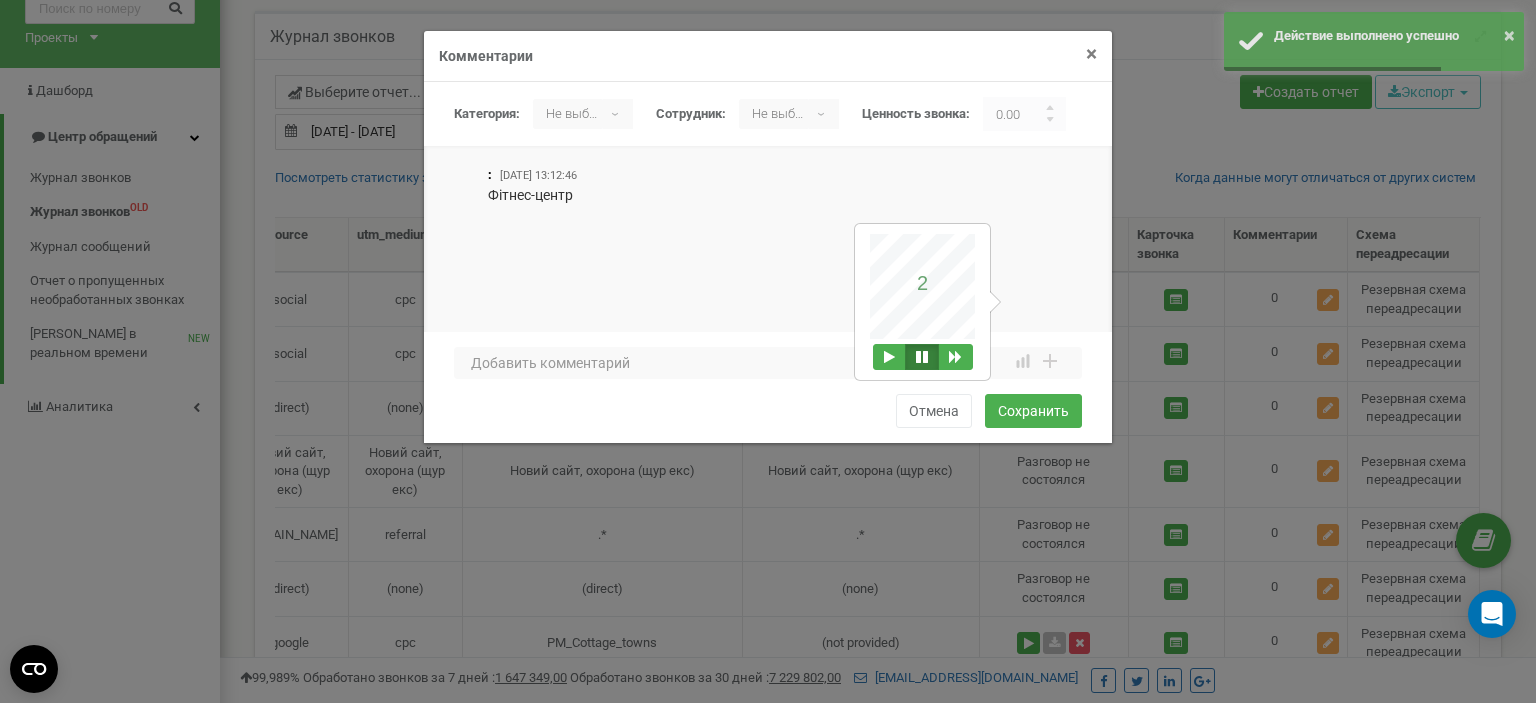 click on "×" at bounding box center (1091, 54) 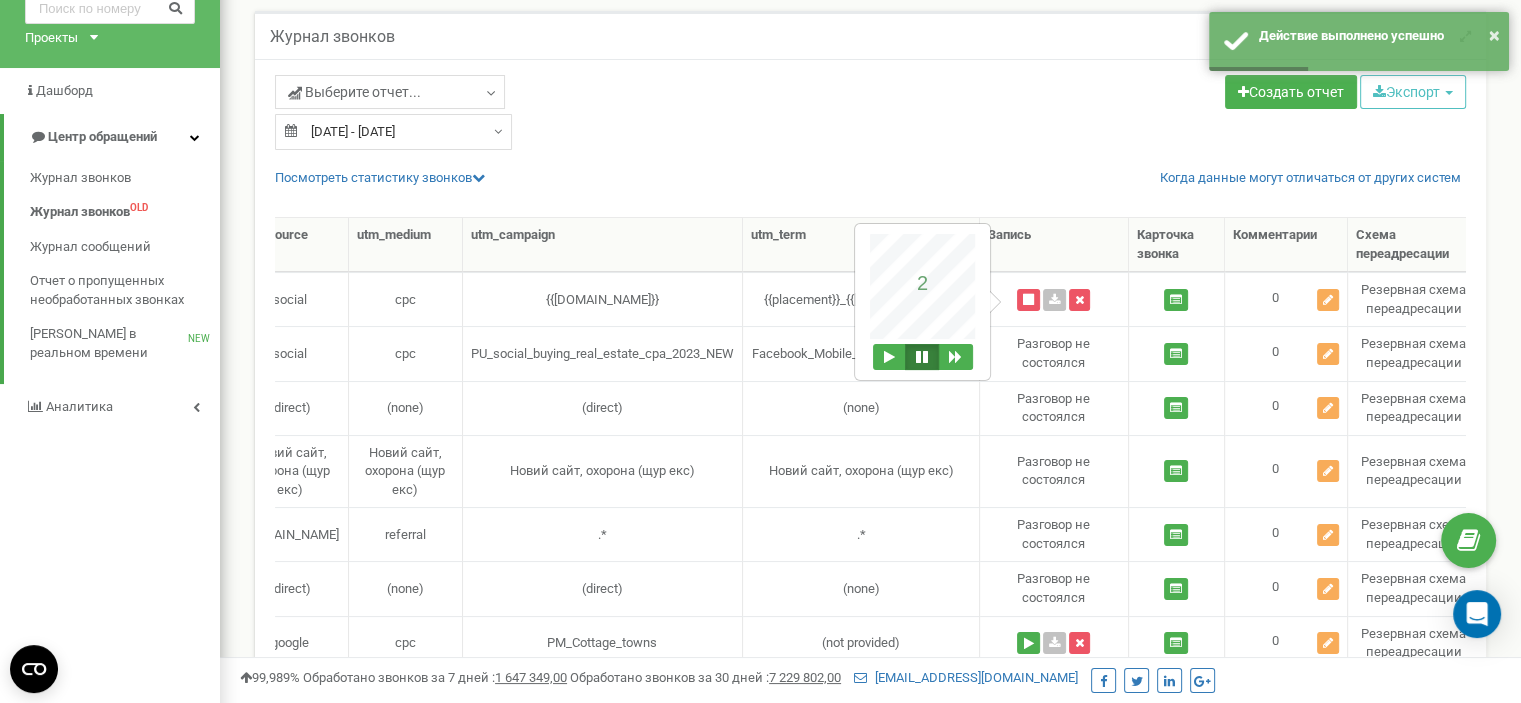 scroll, scrollTop: 0, scrollLeft: 149, axis: horizontal 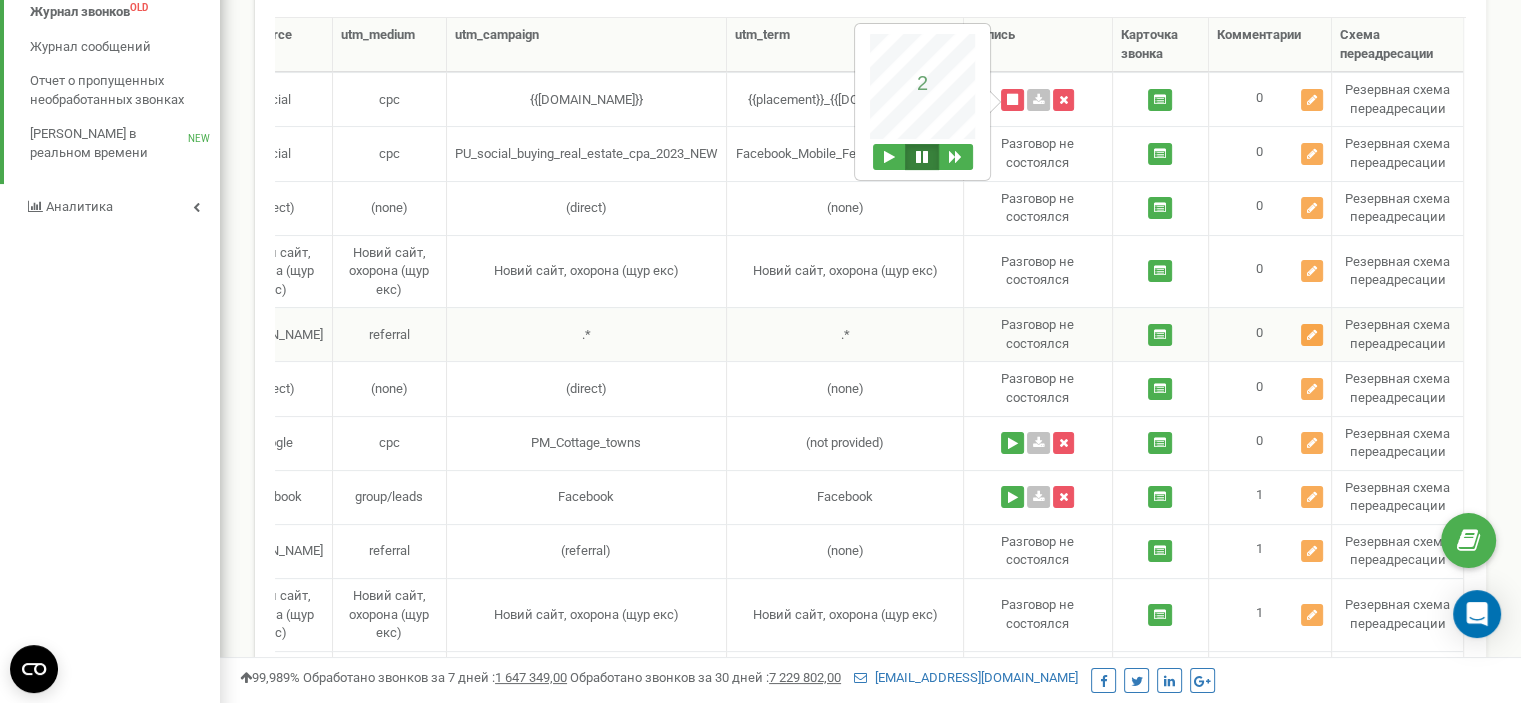 click at bounding box center [1312, 335] 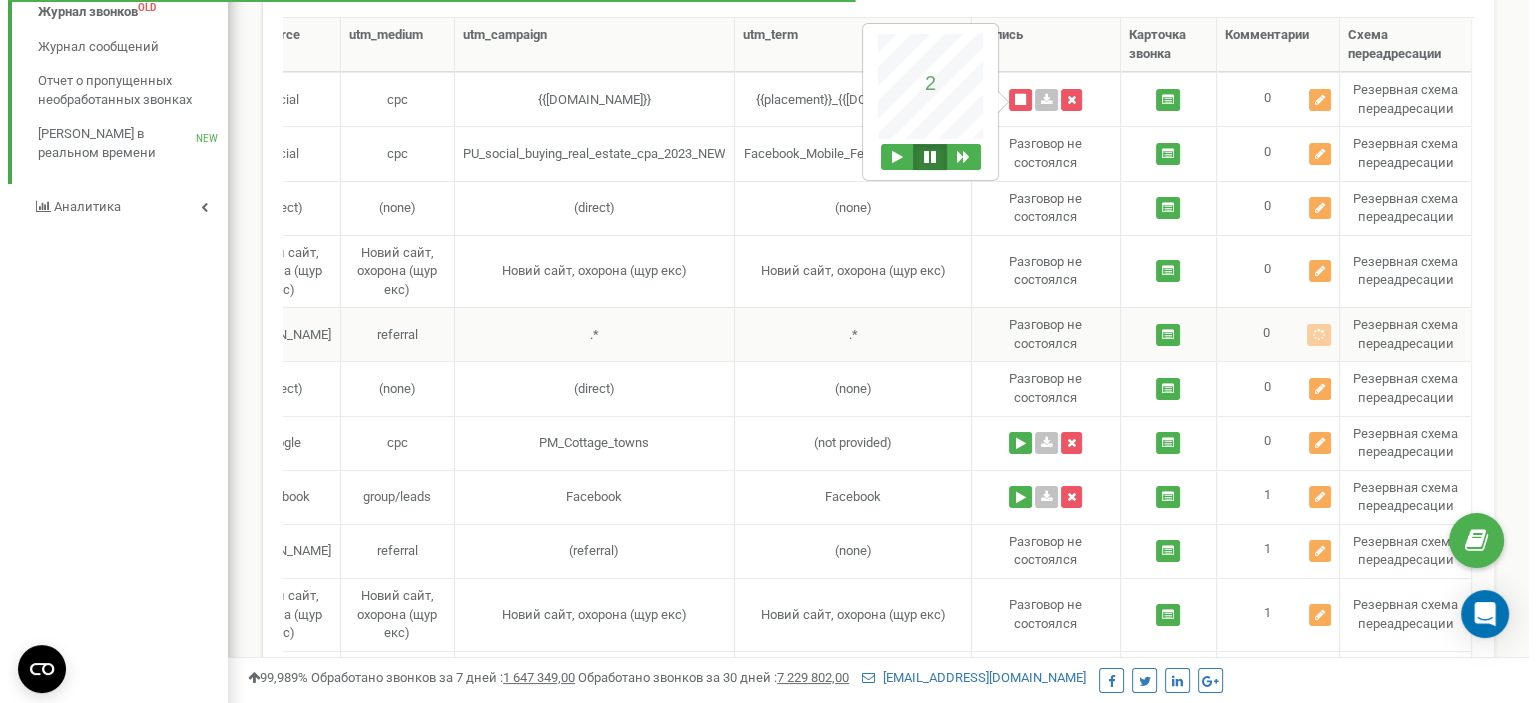 scroll, scrollTop: 0, scrollLeft: 916, axis: horizontal 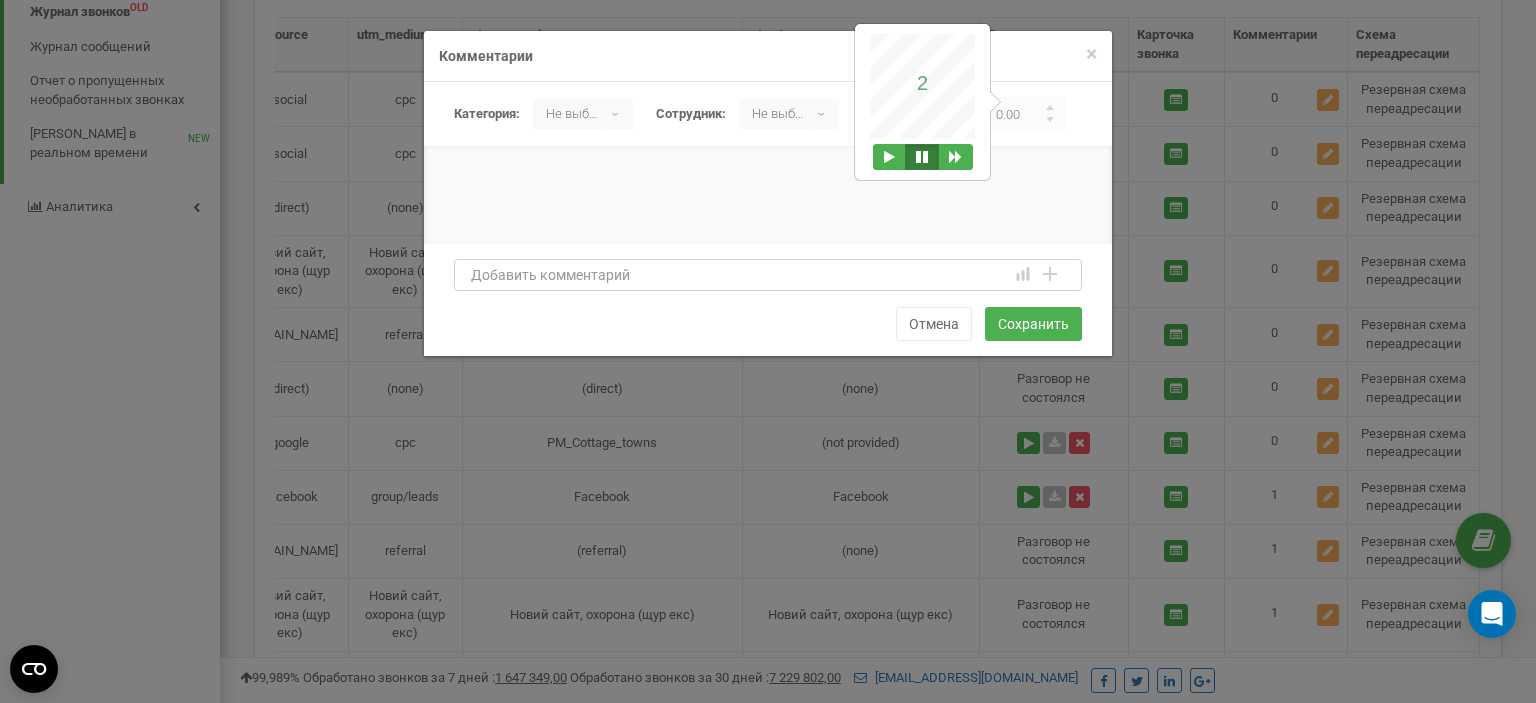 click at bounding box center [768, 275] 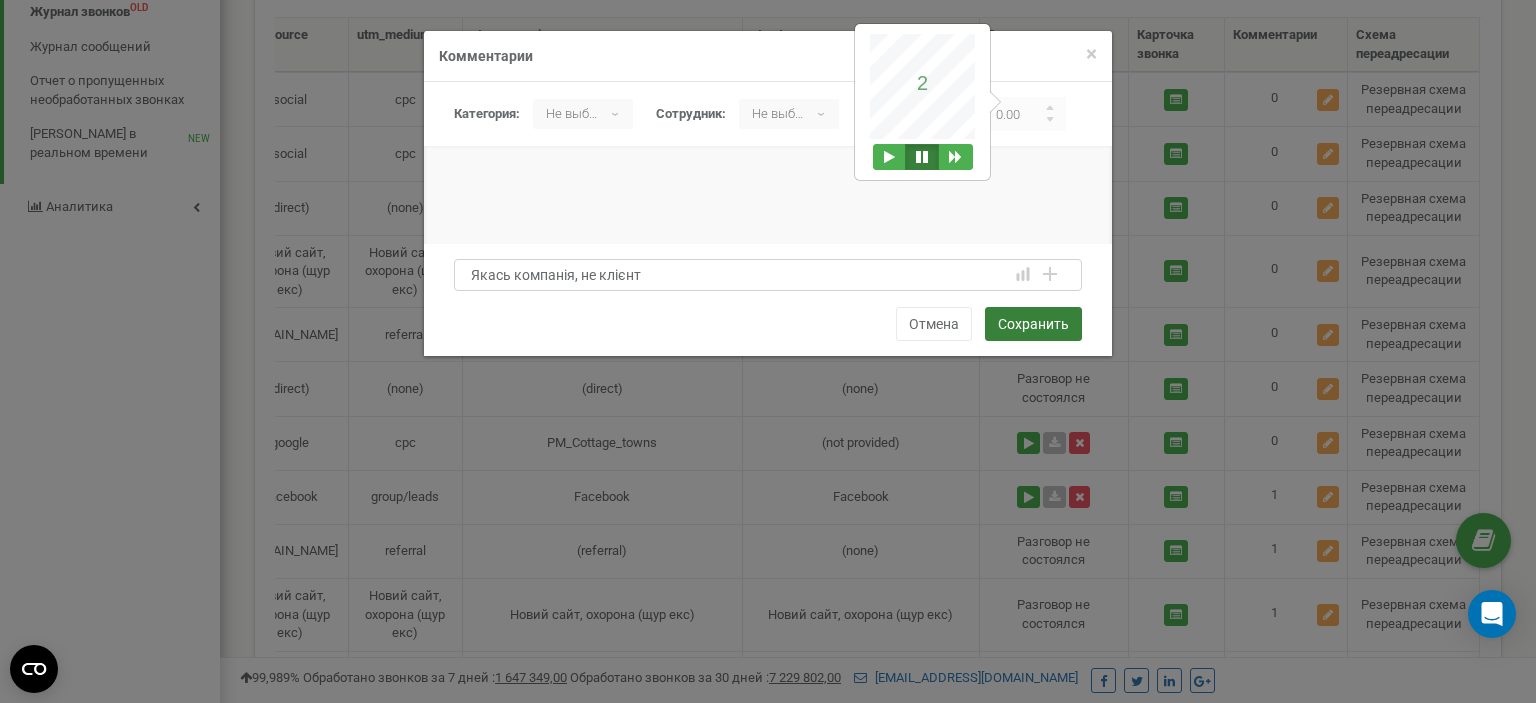 type on "Якась компанія, не клієнт" 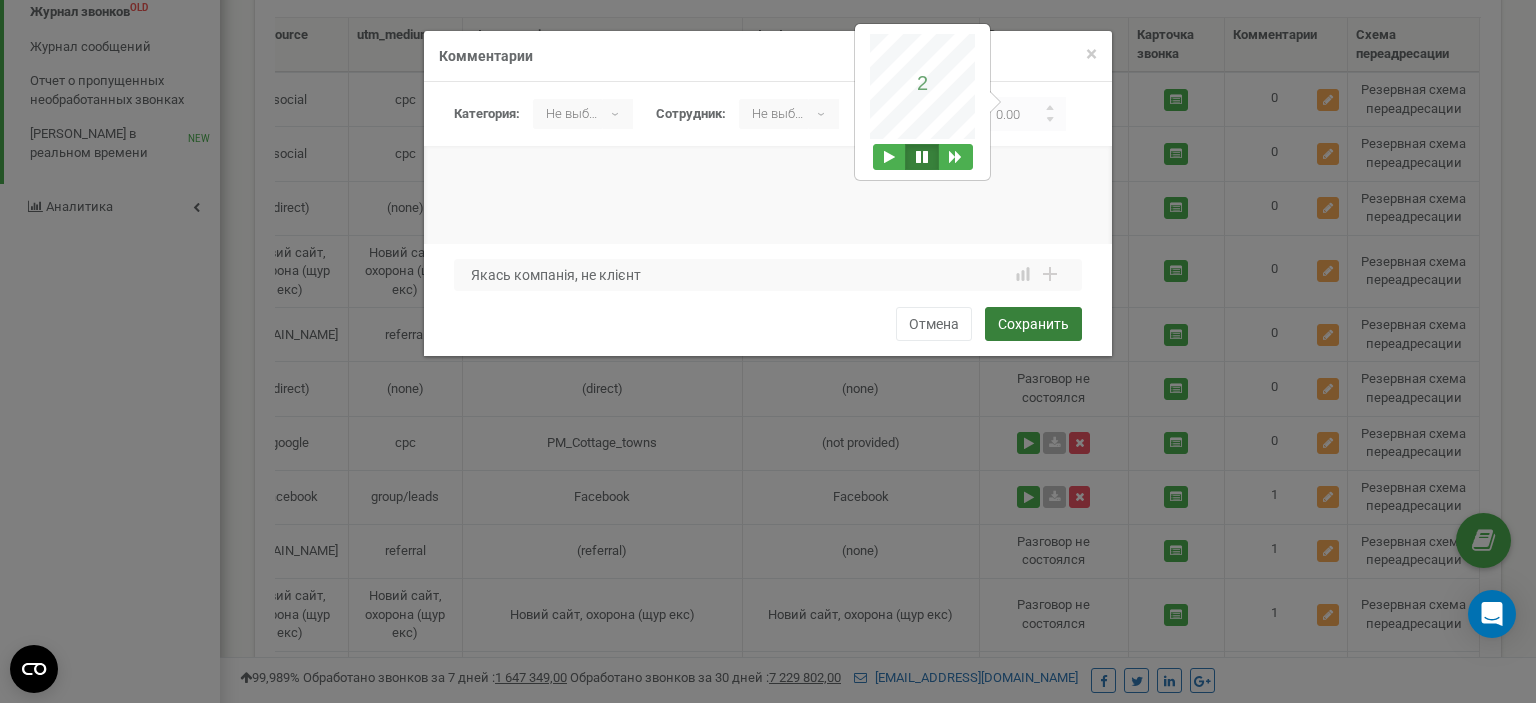 click on "Сохранить" at bounding box center [1033, 324] 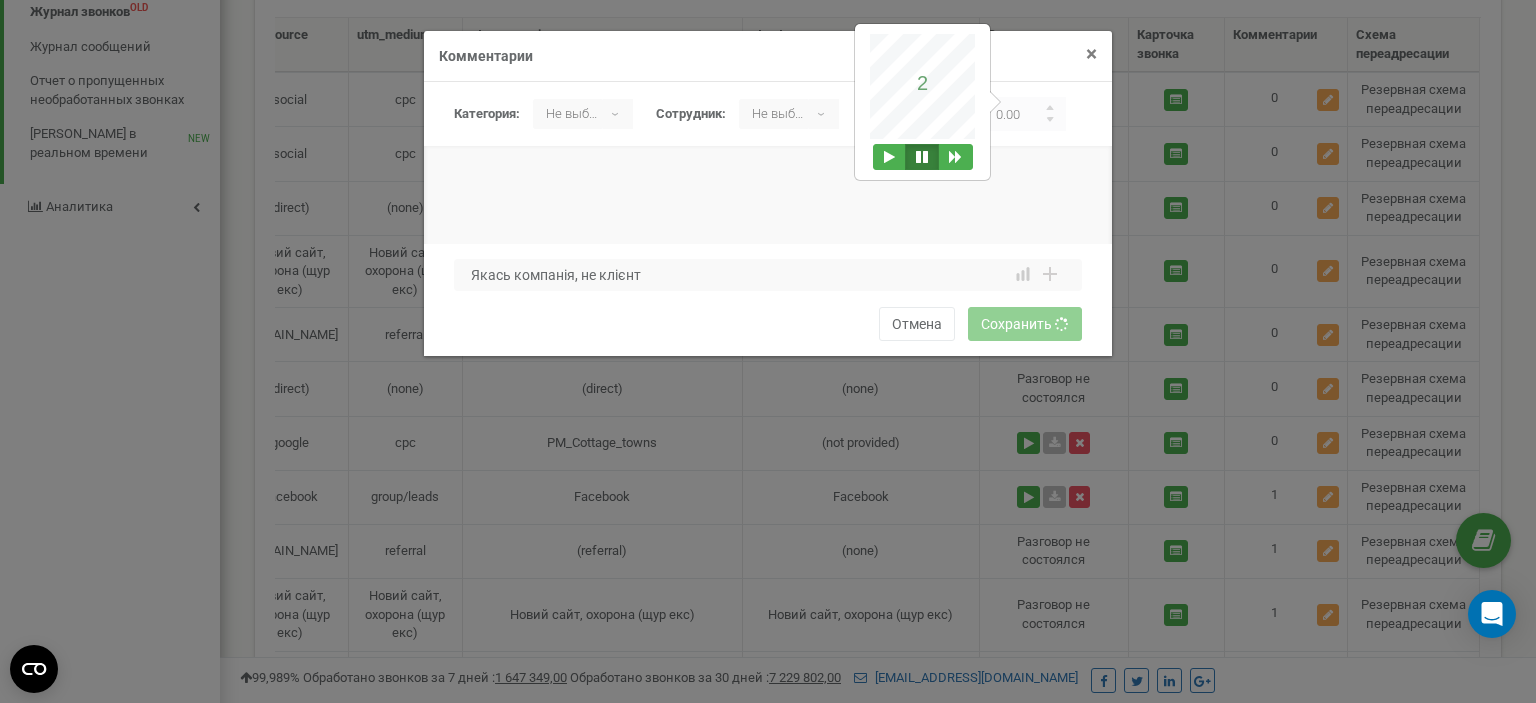 type 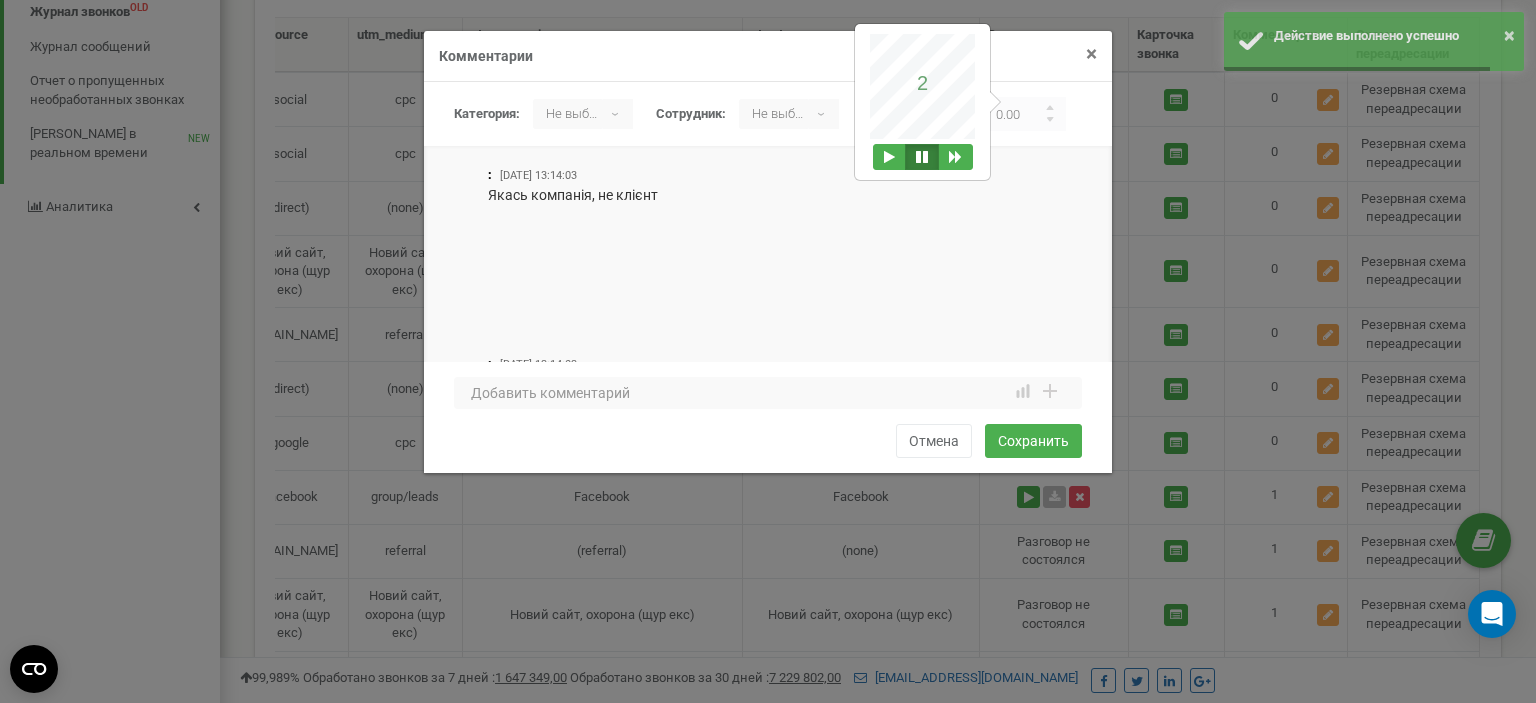 click on "×" at bounding box center [1091, 54] 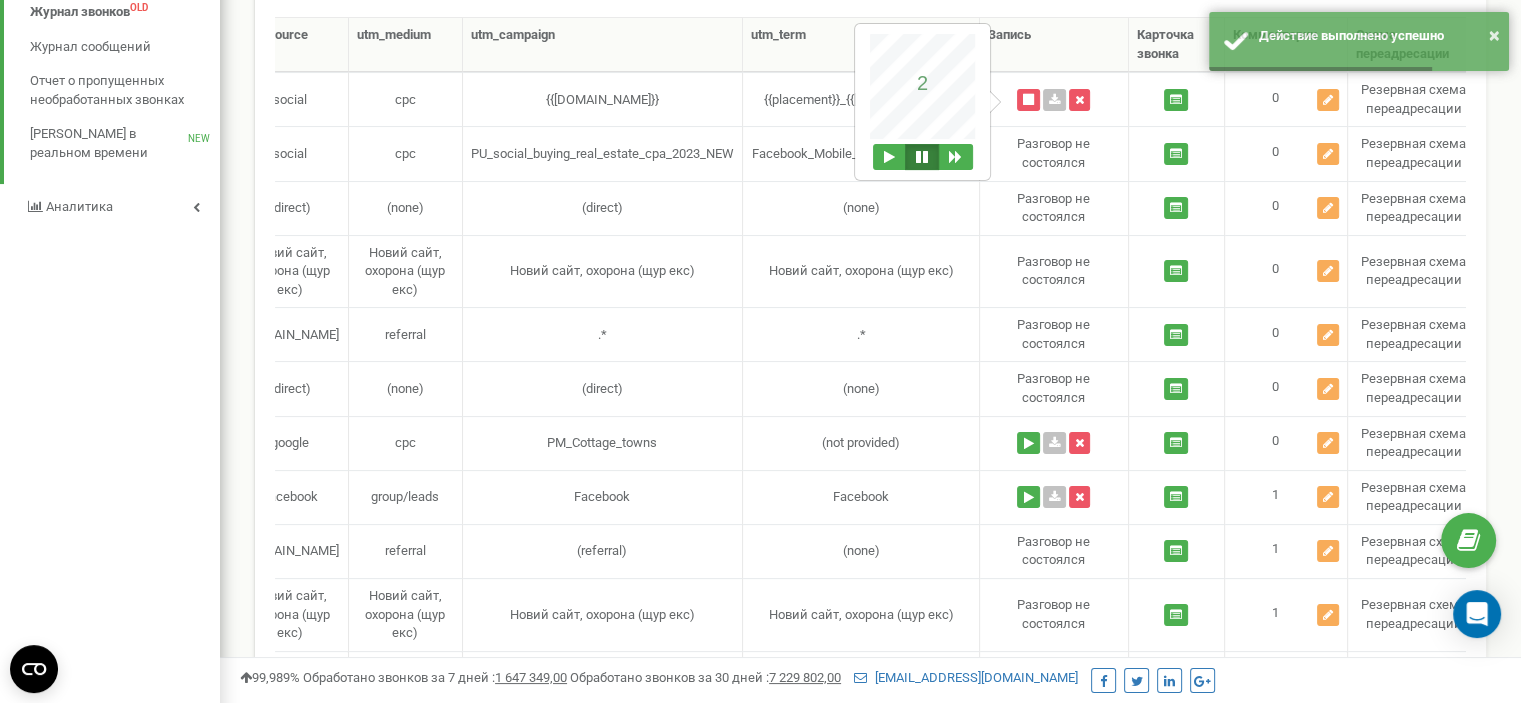 scroll, scrollTop: 0, scrollLeft: 0, axis: both 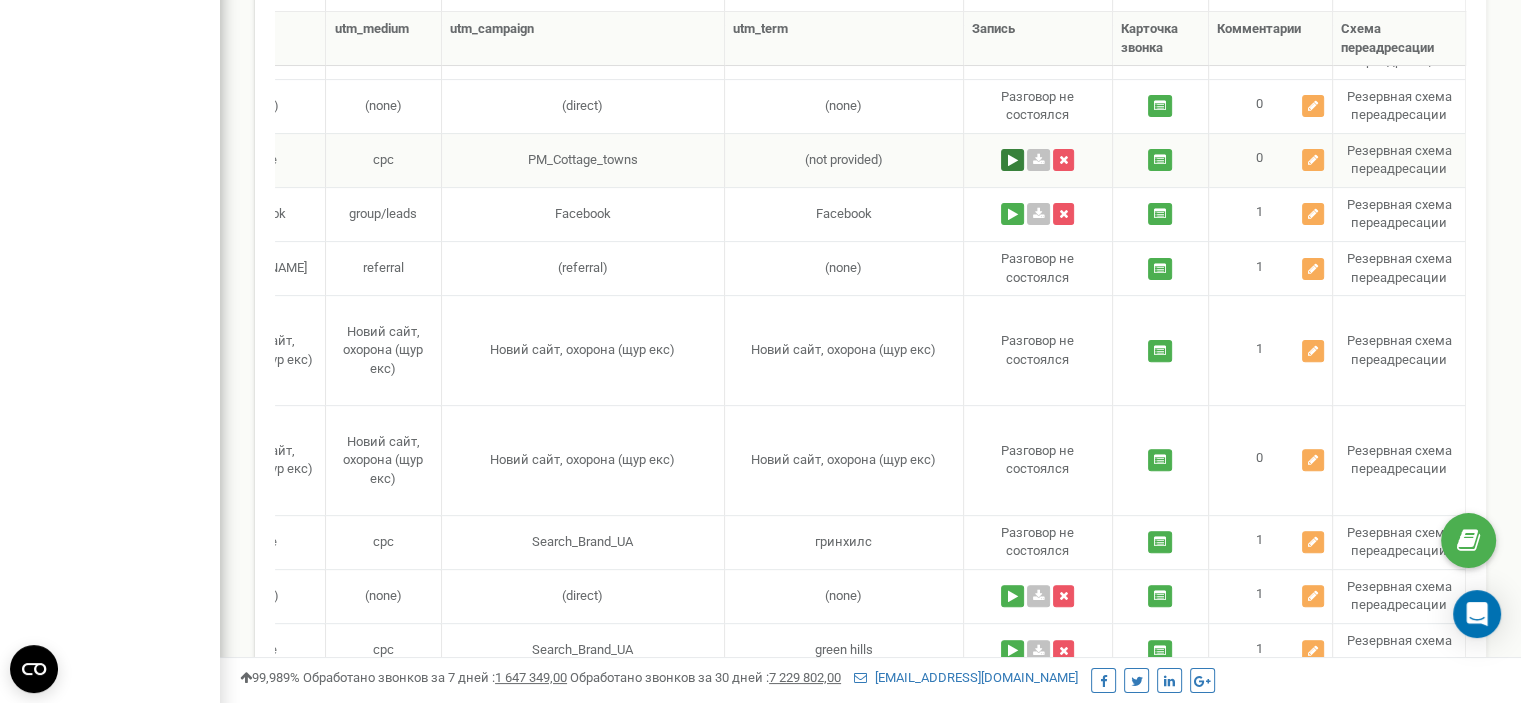 click at bounding box center (1012, 160) 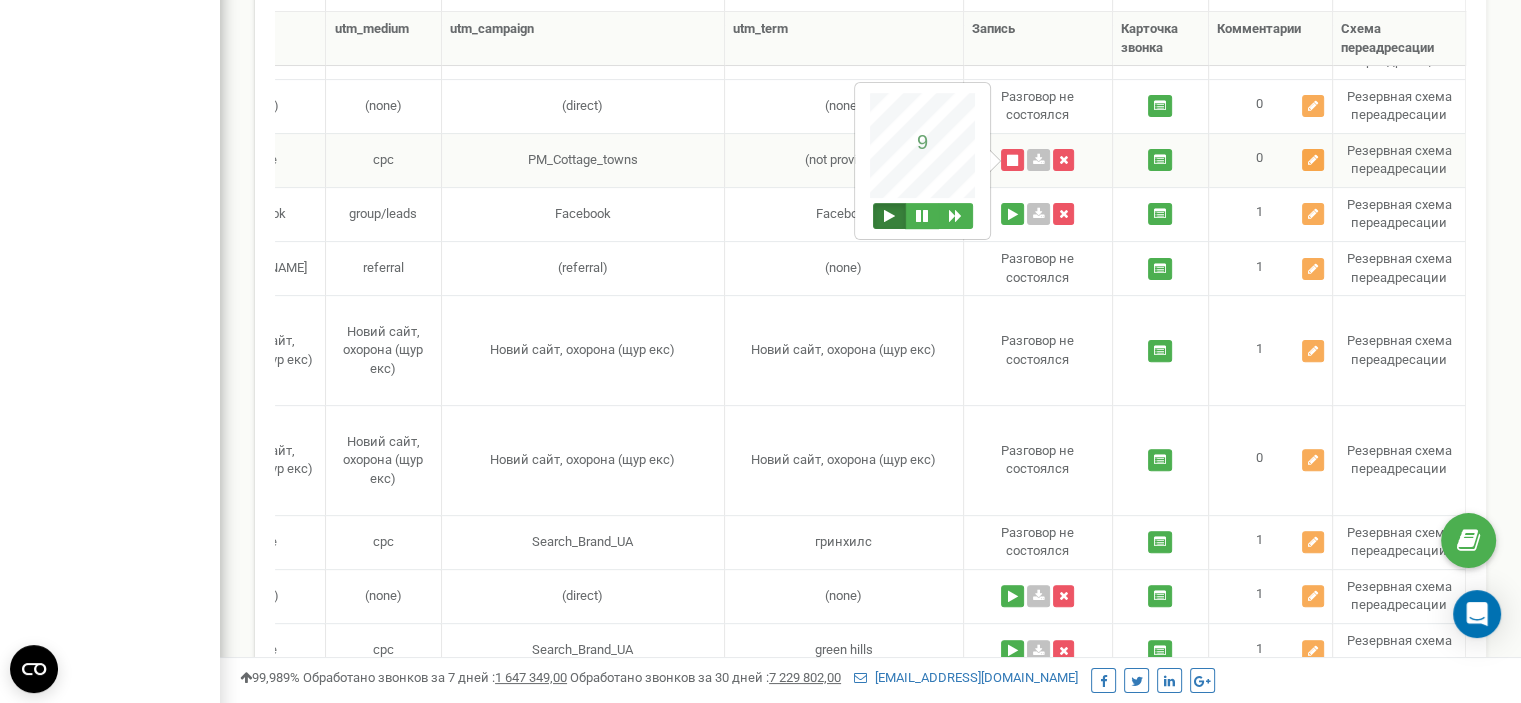 click at bounding box center [1313, 160] 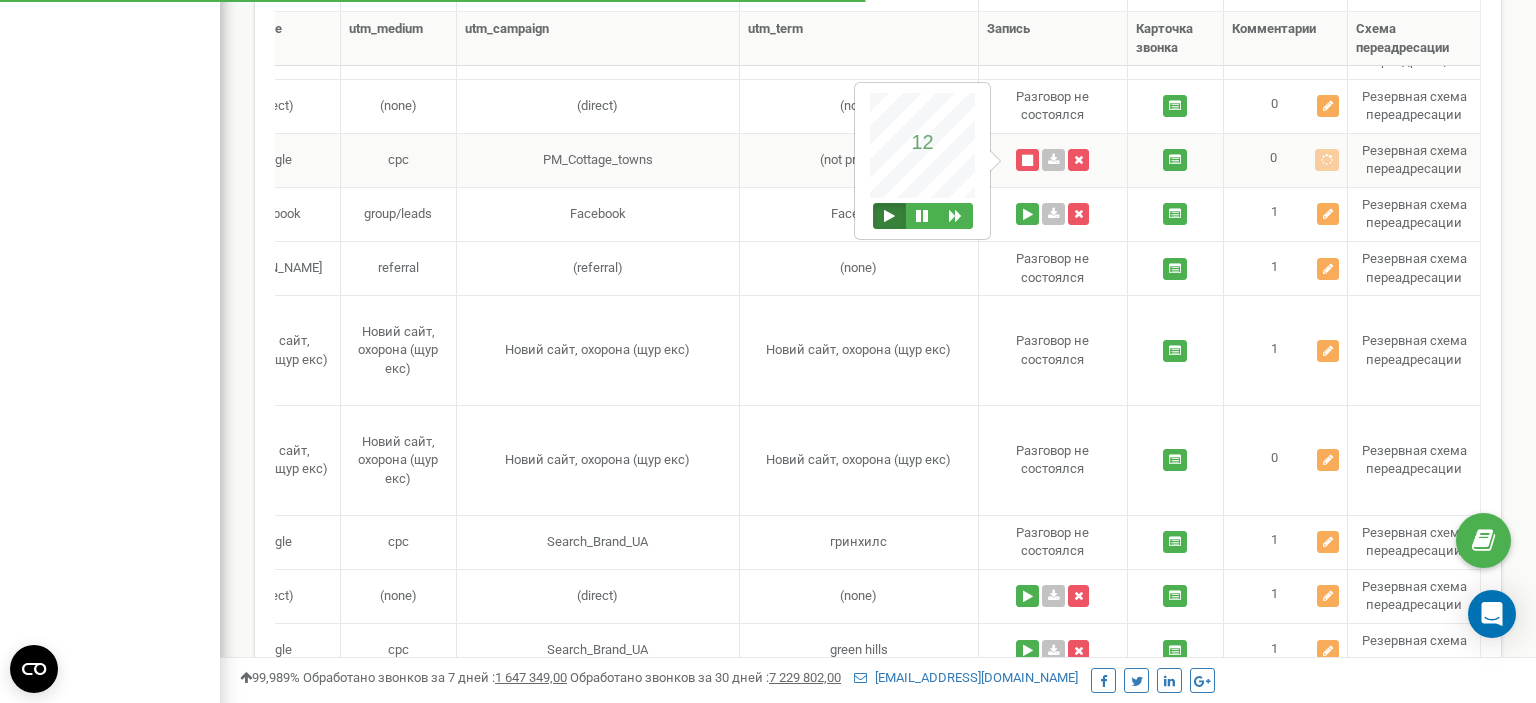 scroll, scrollTop: 0, scrollLeft: 916, axis: horizontal 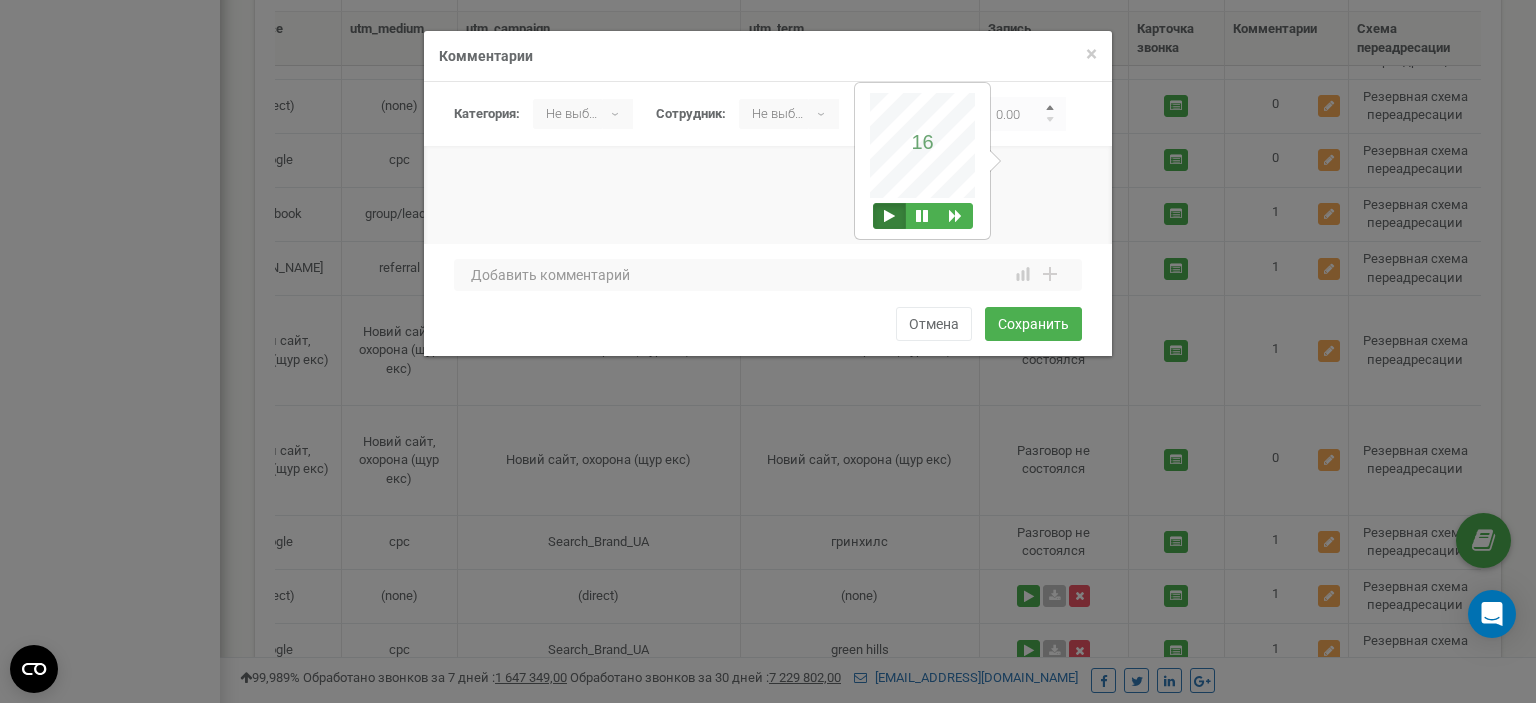 click at bounding box center (1051, 110) 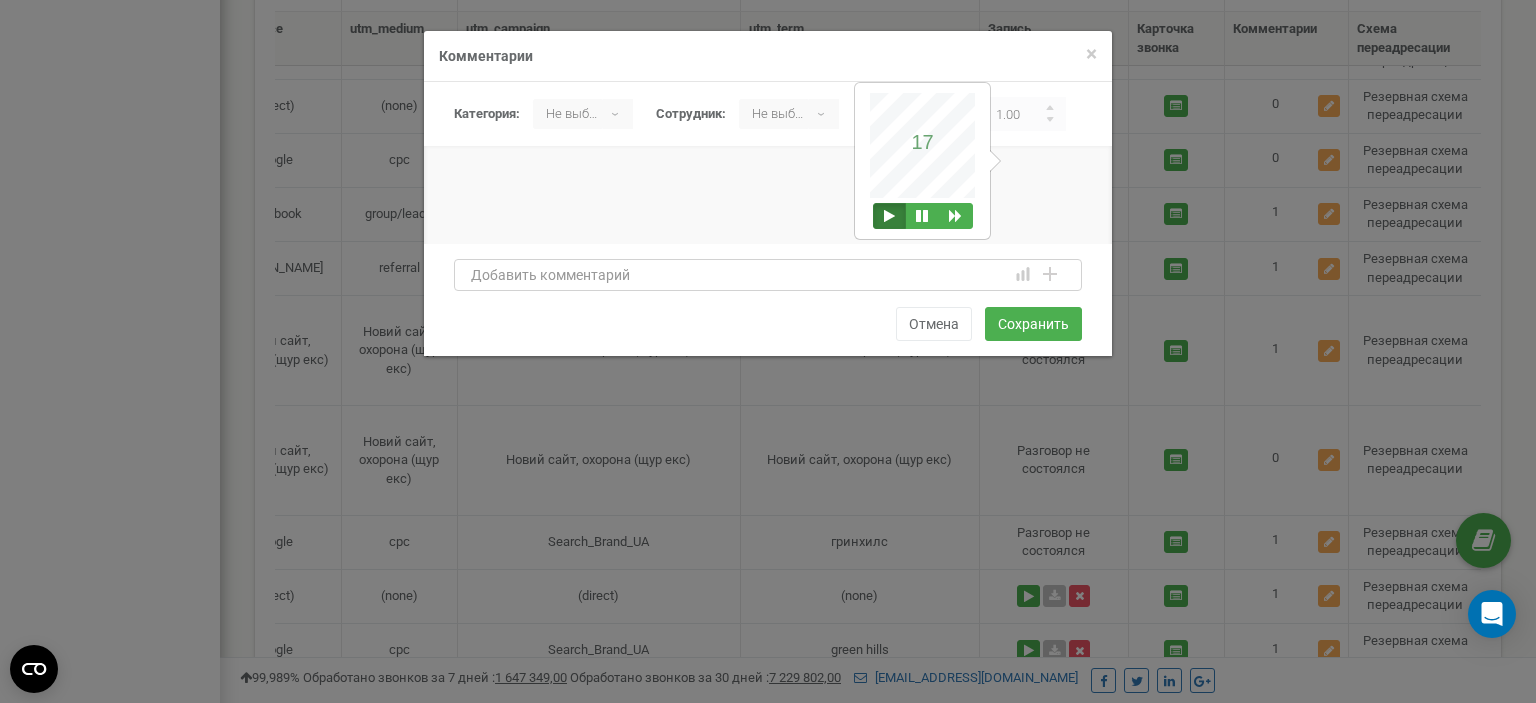 click at bounding box center [768, 275] 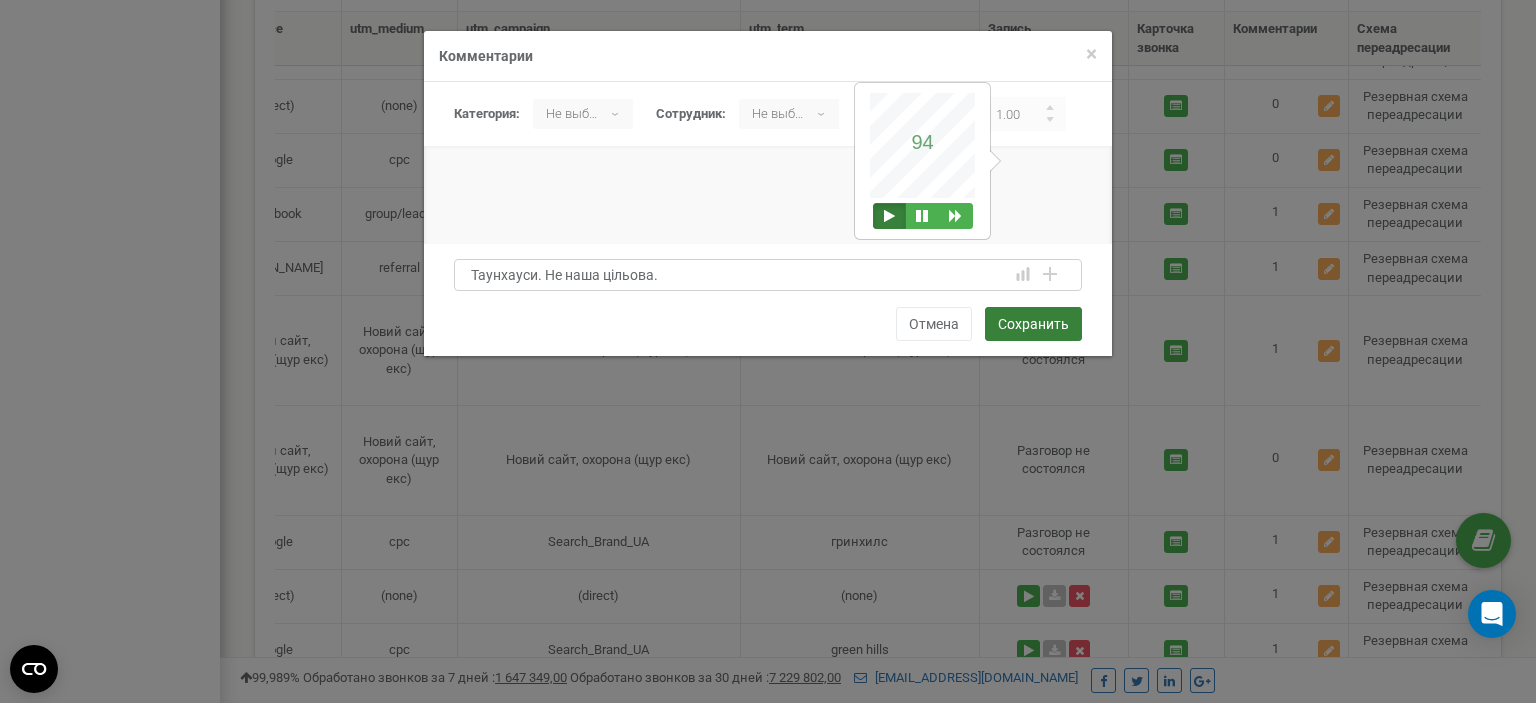 type on "Таунхауси. Не наша цільова." 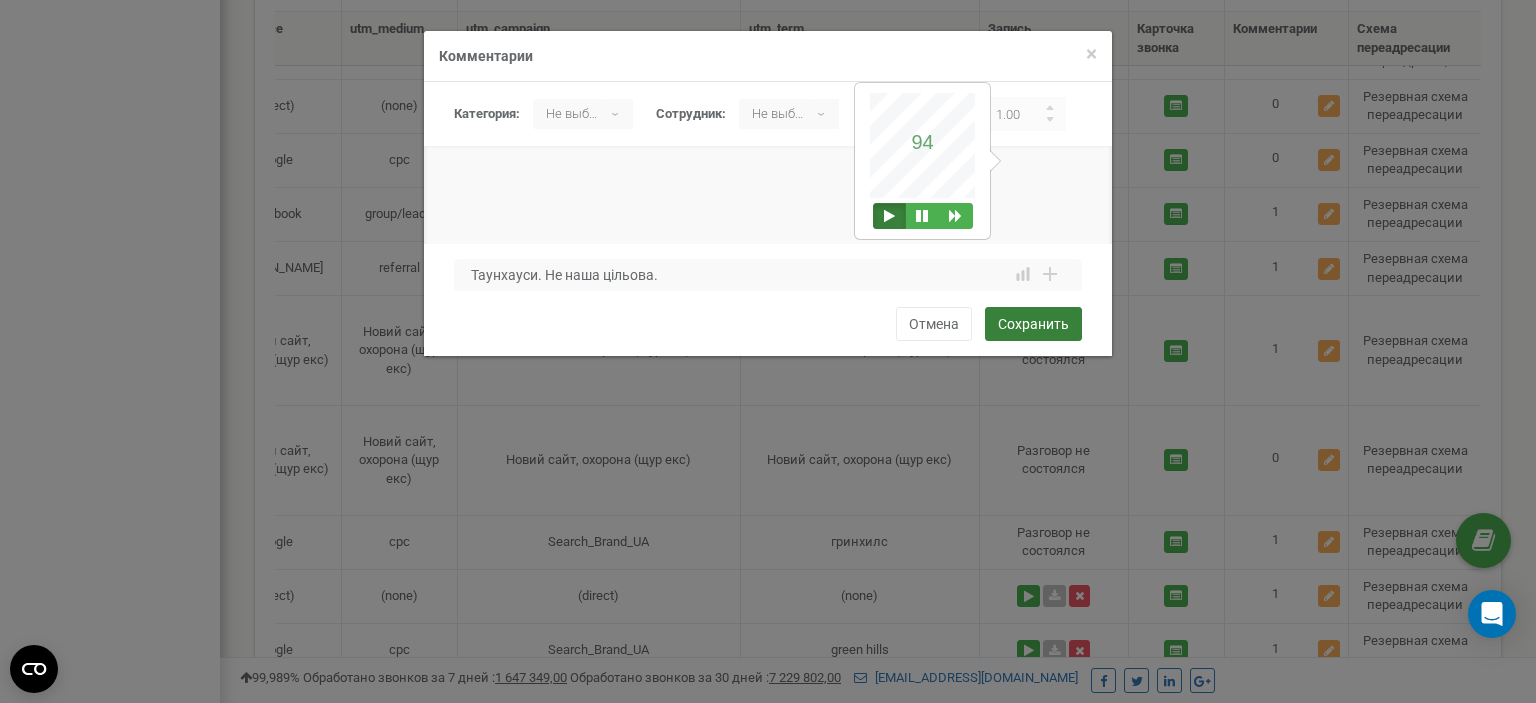click on "Сохранить" at bounding box center [1033, 324] 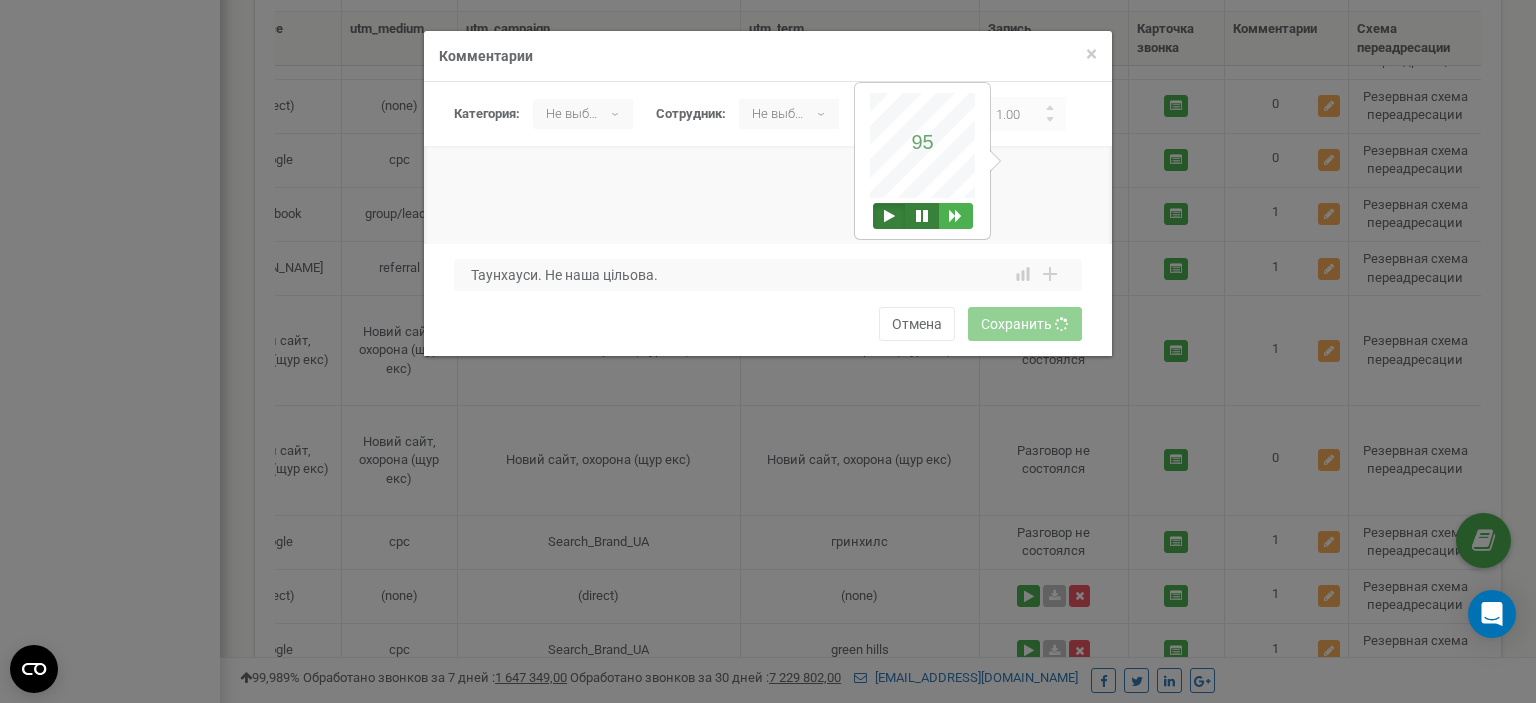 click at bounding box center [922, 216] 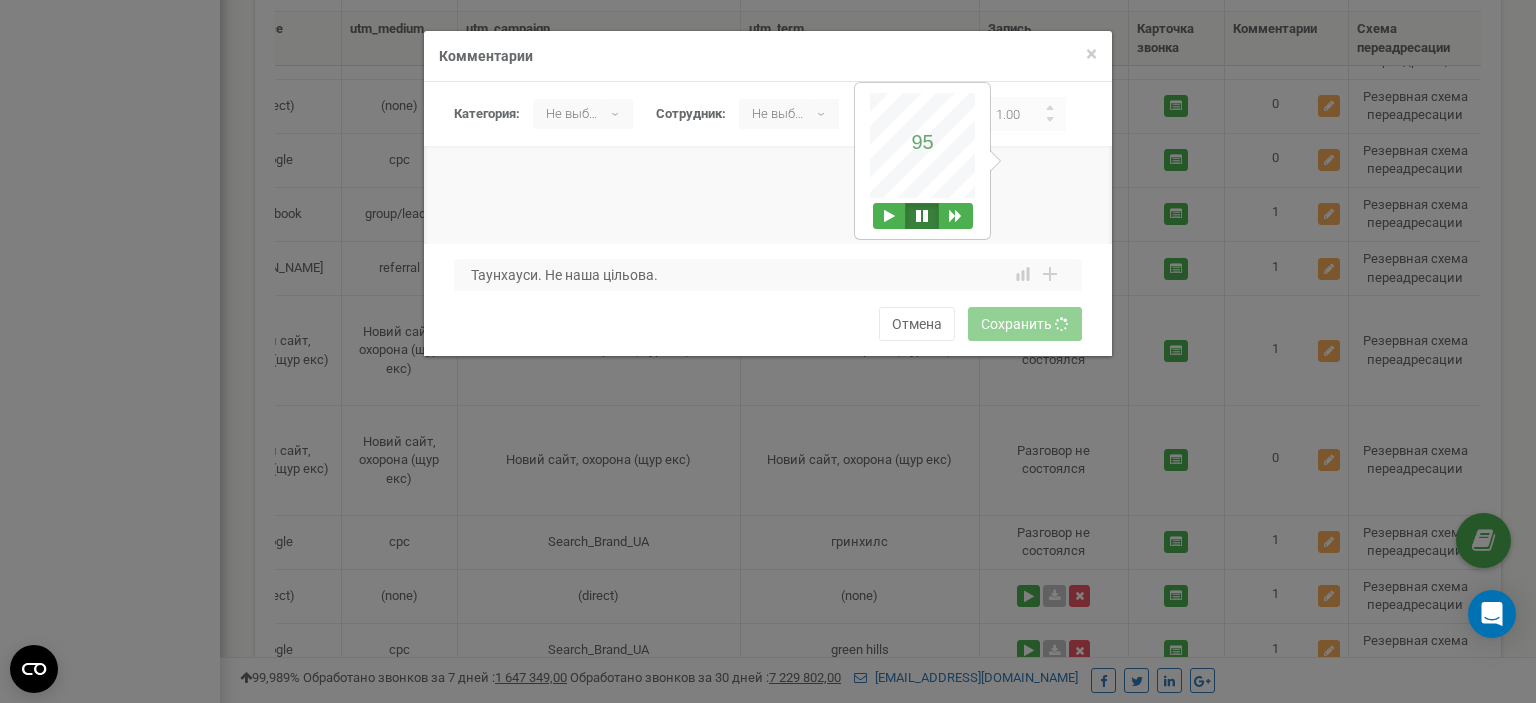 type 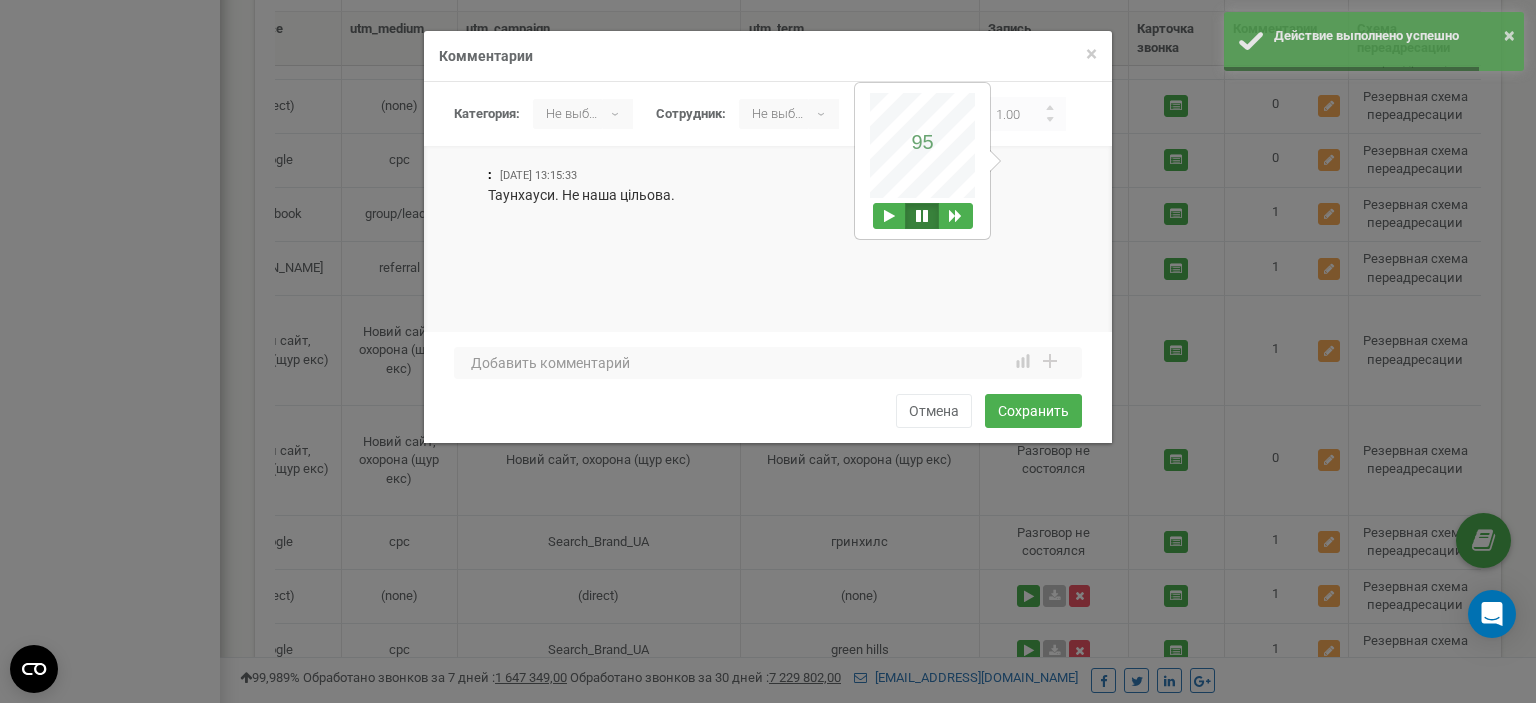 click on "× Закрыть
Комментарии" at bounding box center (768, 56) 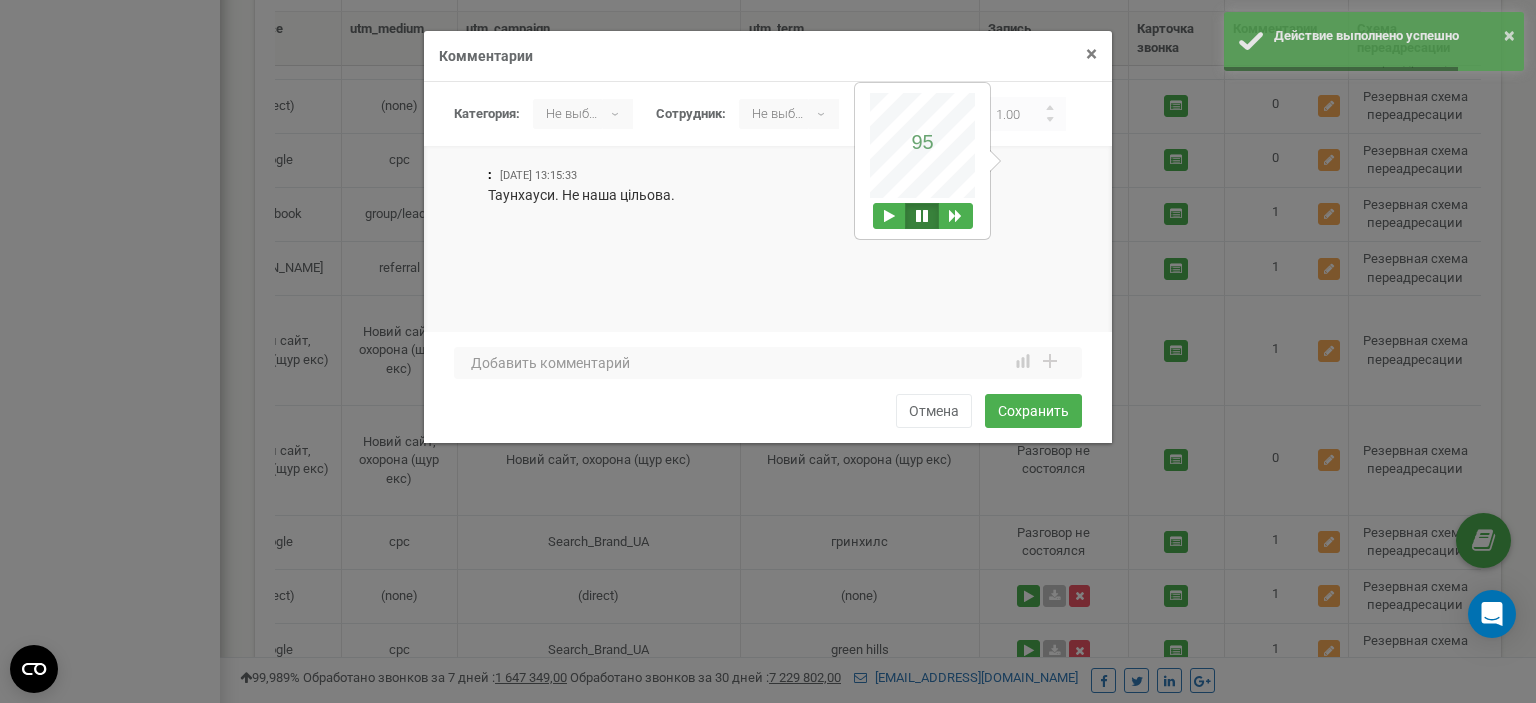 click on "×" at bounding box center (1091, 54) 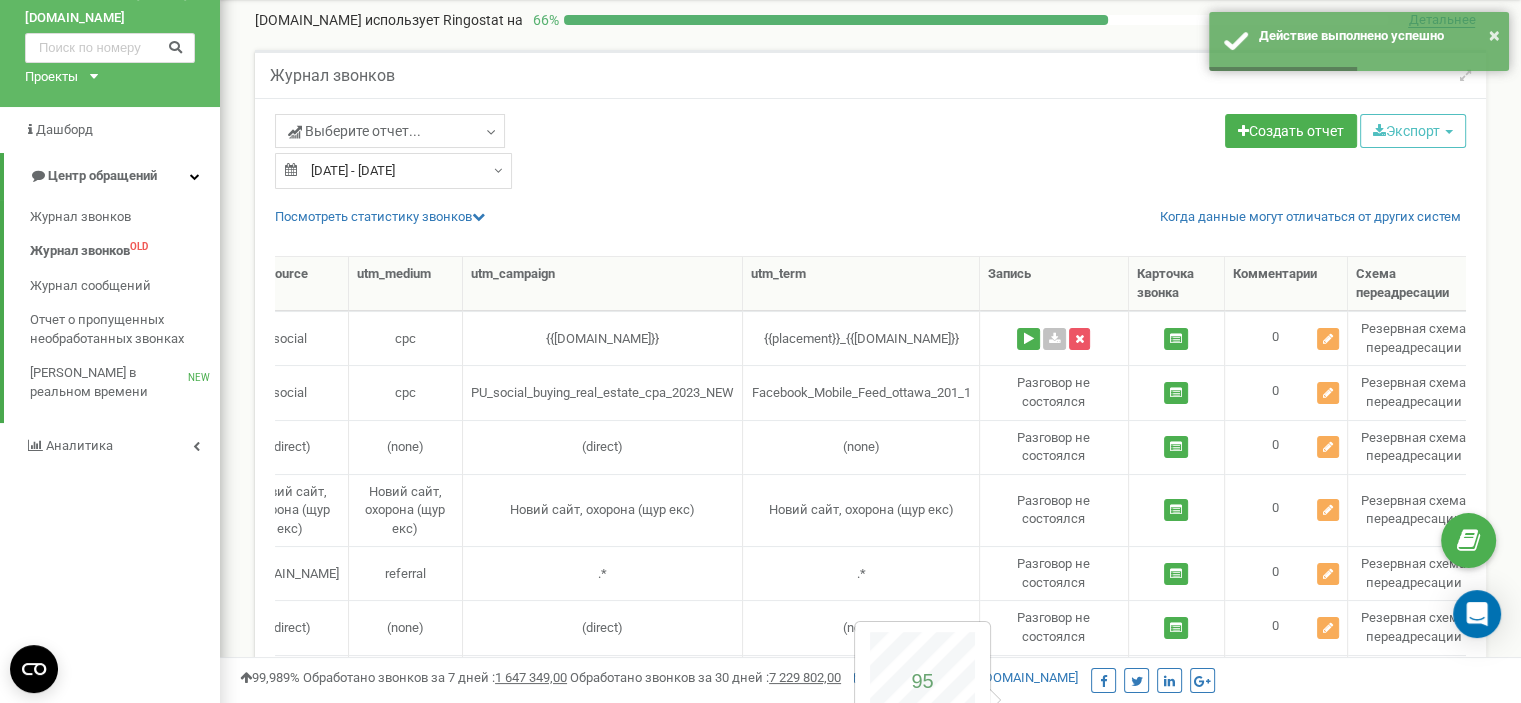 scroll, scrollTop: 0, scrollLeft: 0, axis: both 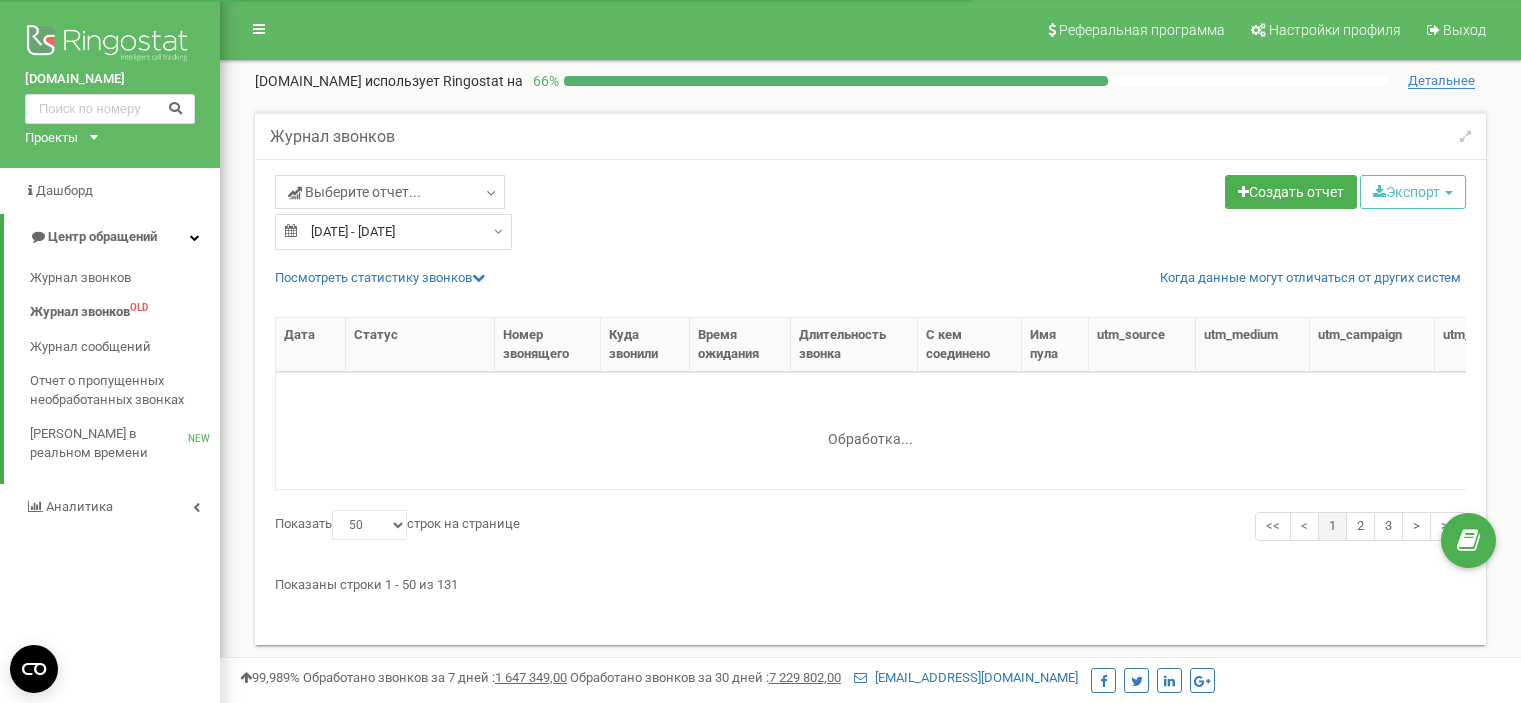 select on "50" 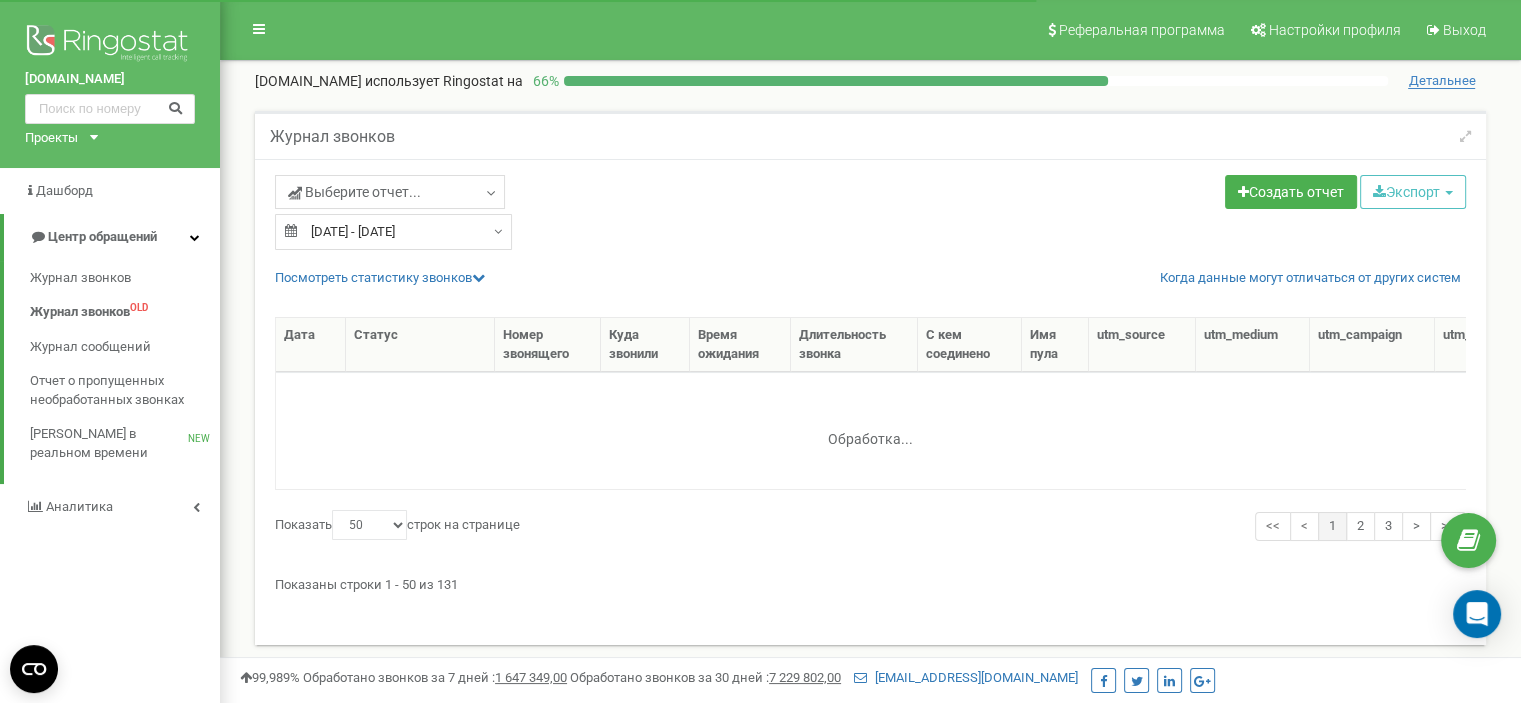 scroll, scrollTop: 0, scrollLeft: 0, axis: both 